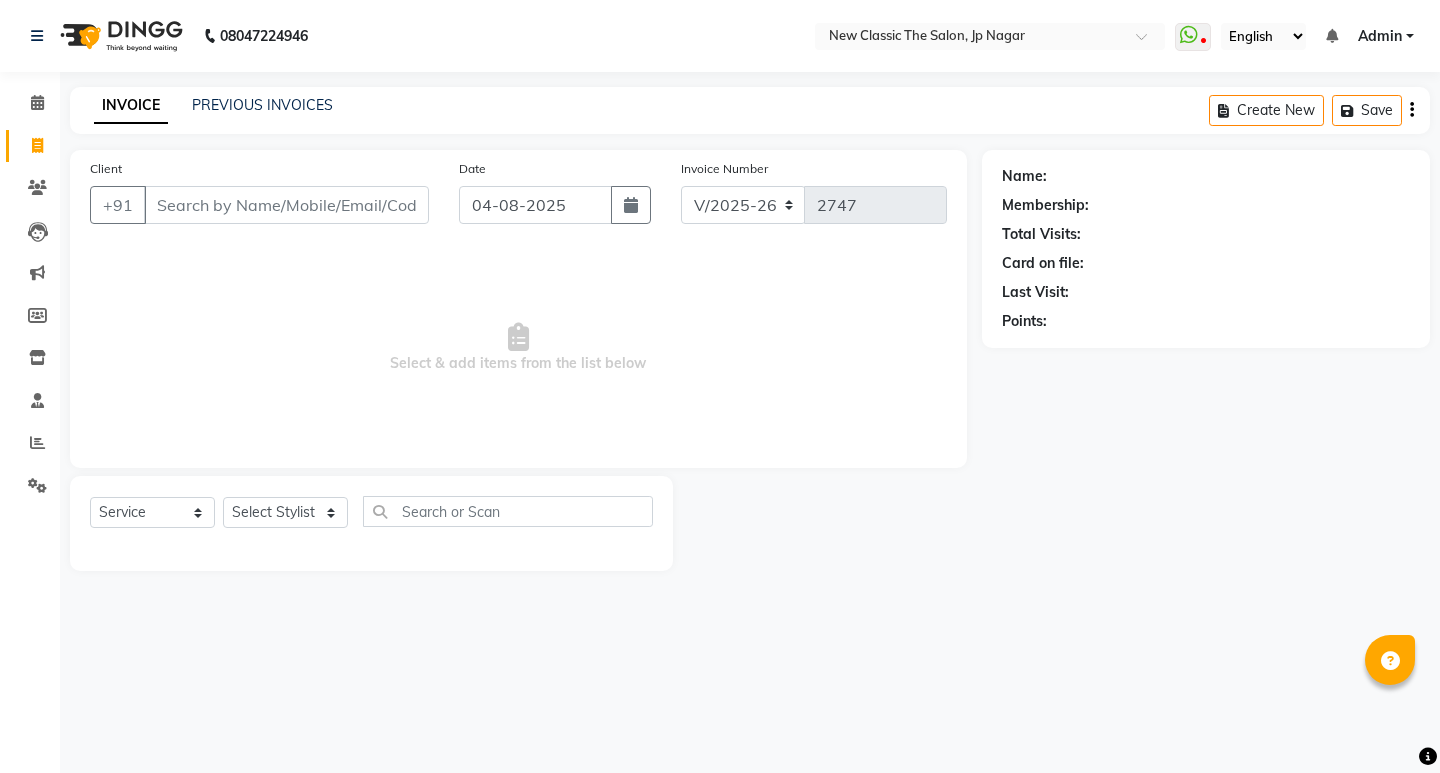 select on "4678" 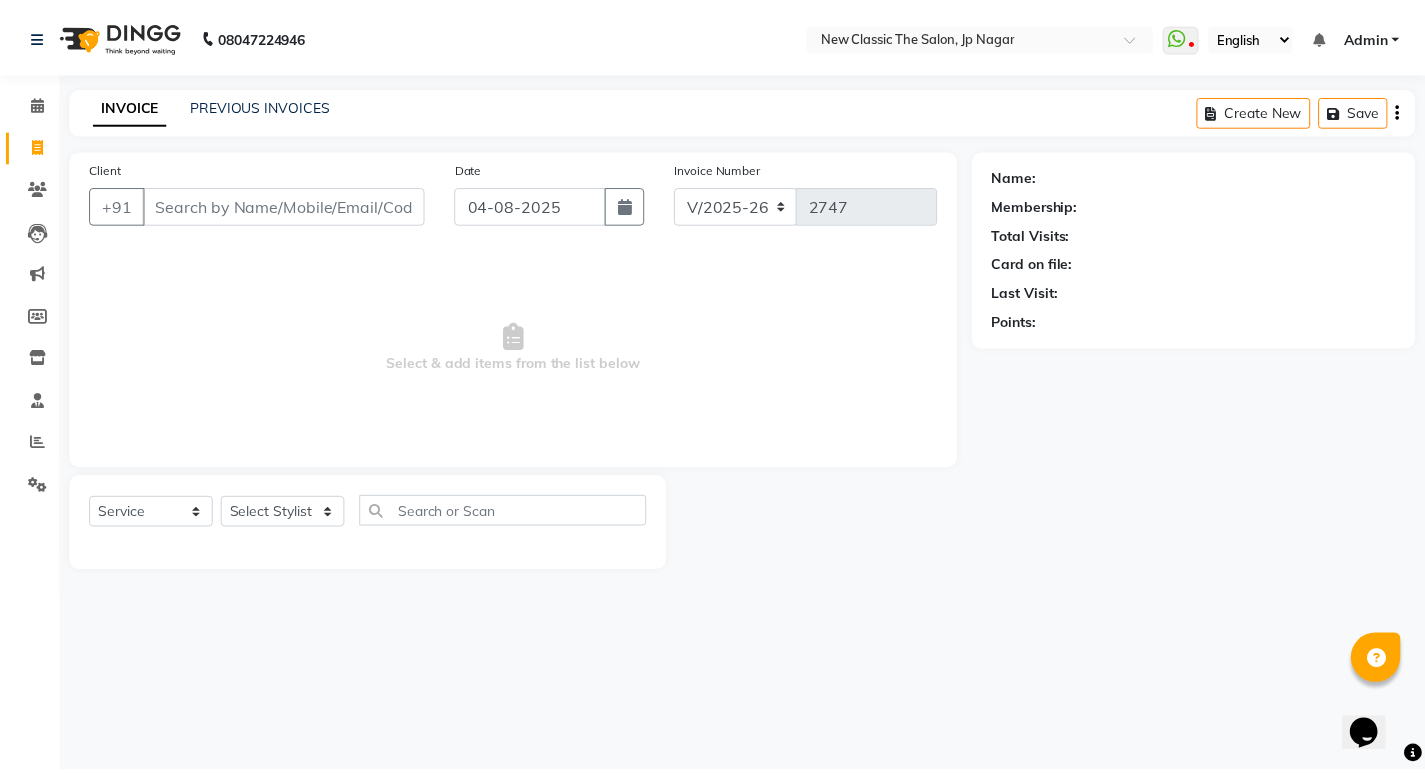 scroll, scrollTop: 0, scrollLeft: 0, axis: both 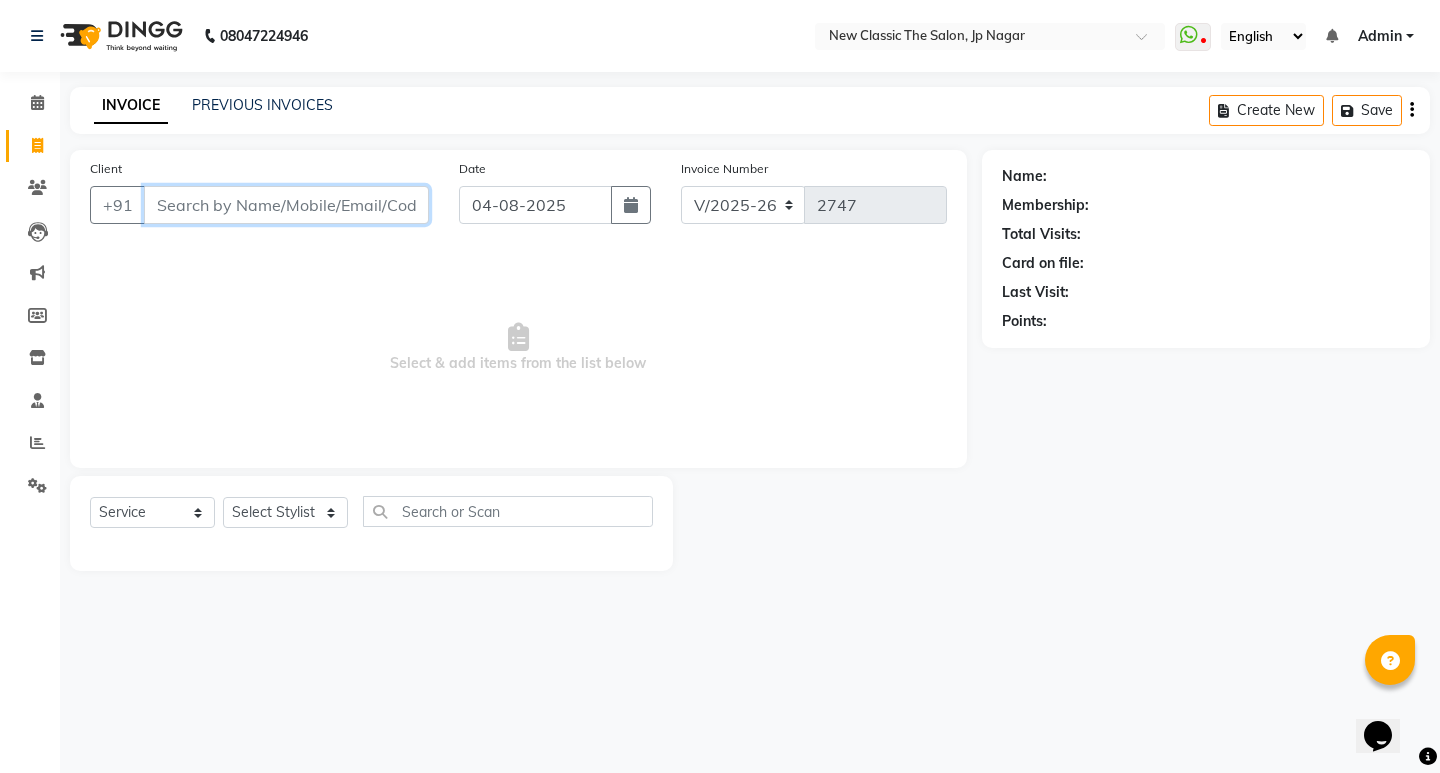 click on "Client" at bounding box center (286, 205) 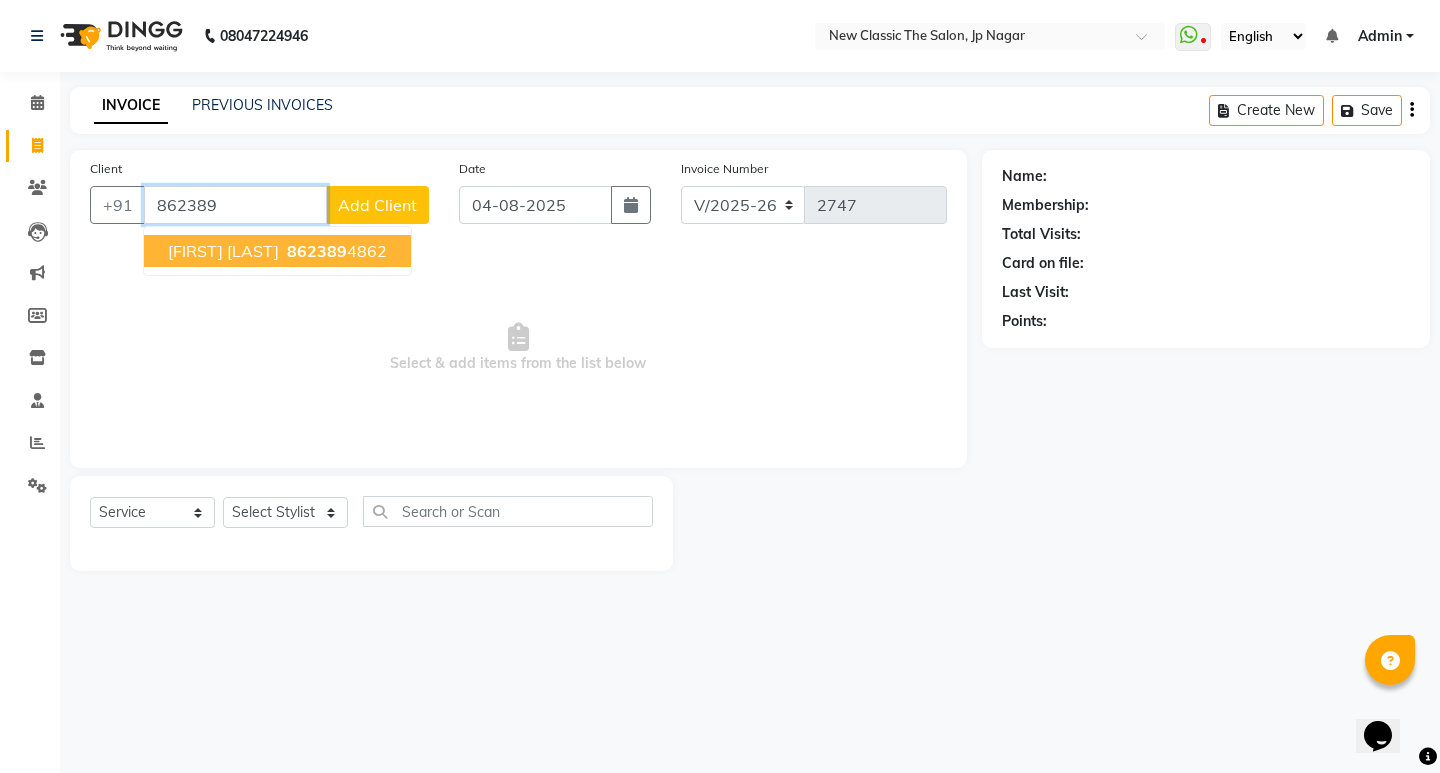click on "[FIRST] [LAST]" at bounding box center [223, 251] 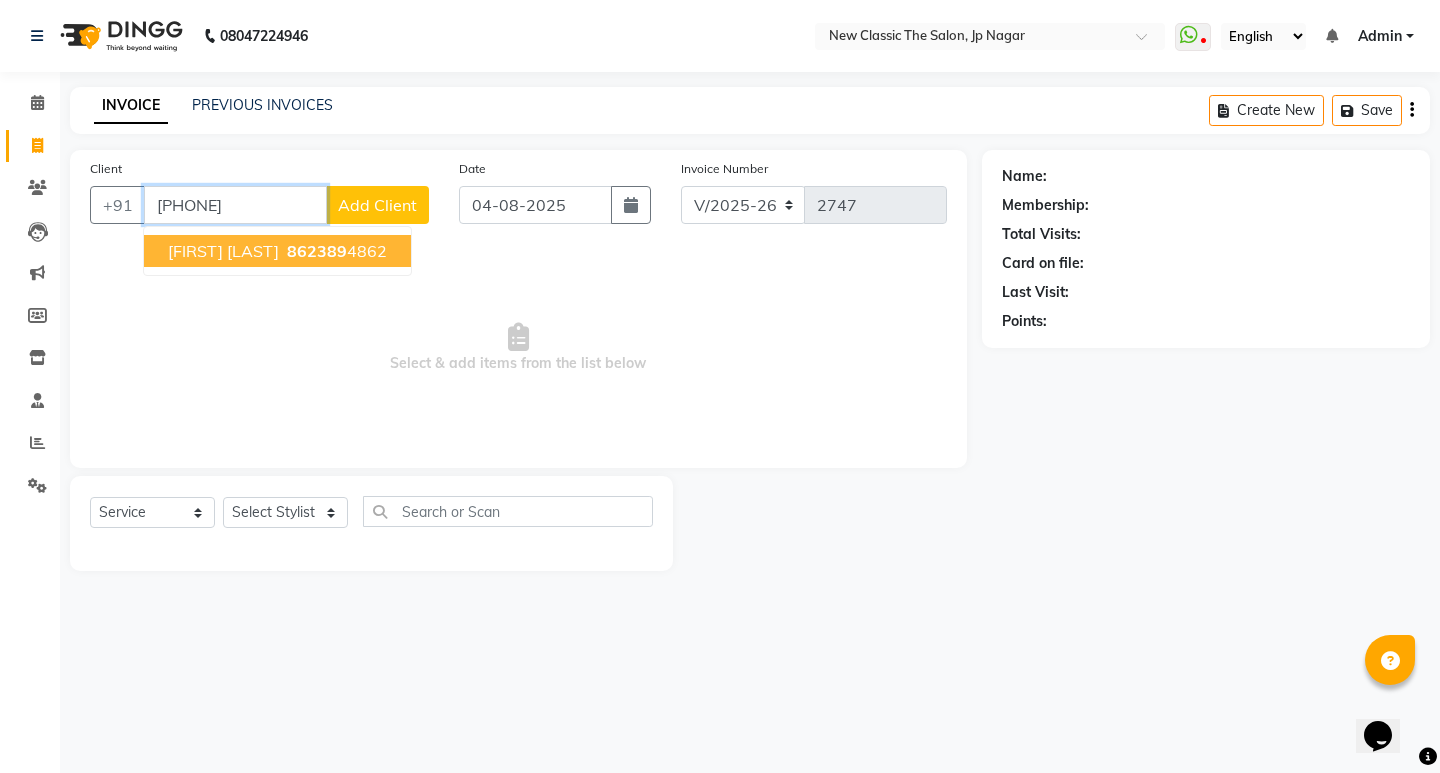 type on "[PHONE]" 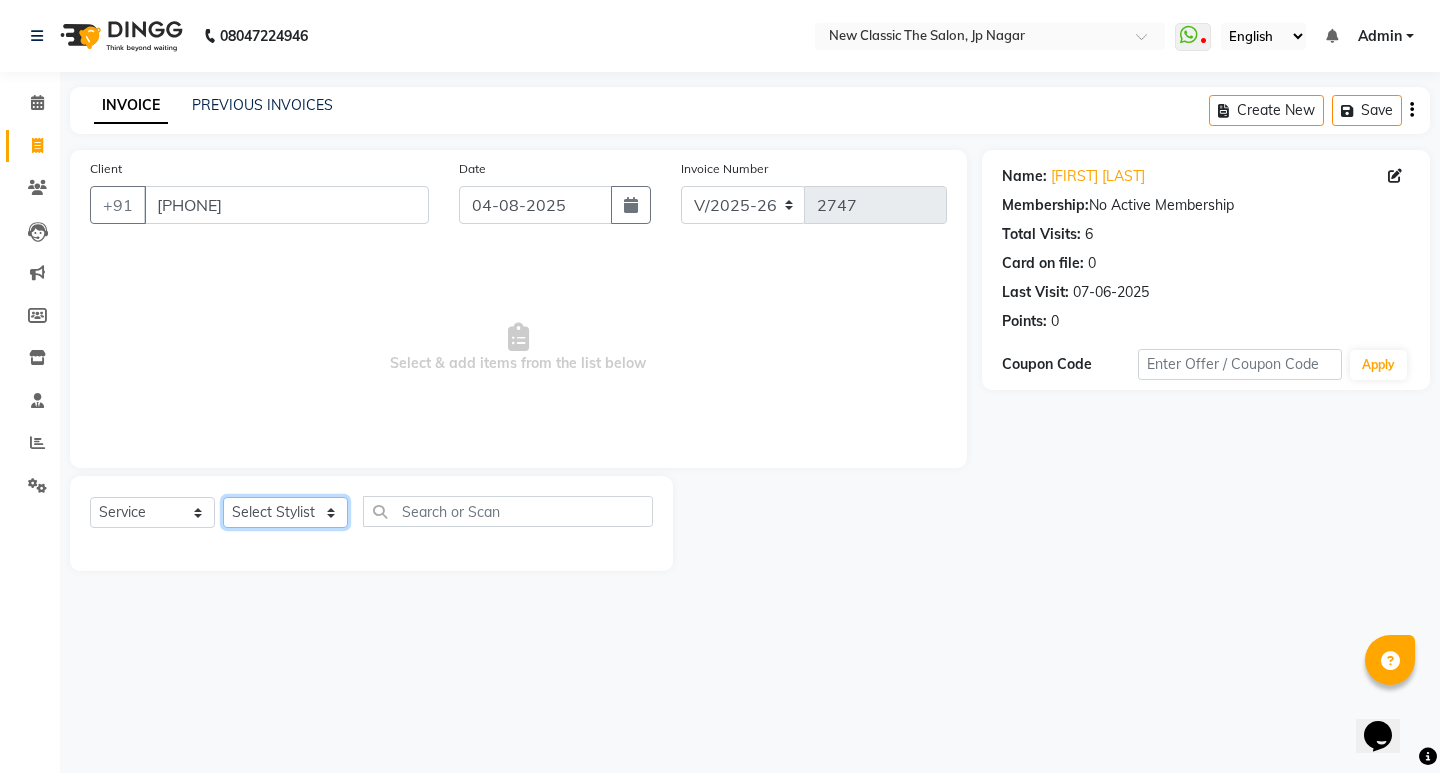 click on "Select Stylist Amit Amol Anil Kirti Komal Manager Prachi Rina Shital Smita surendra" 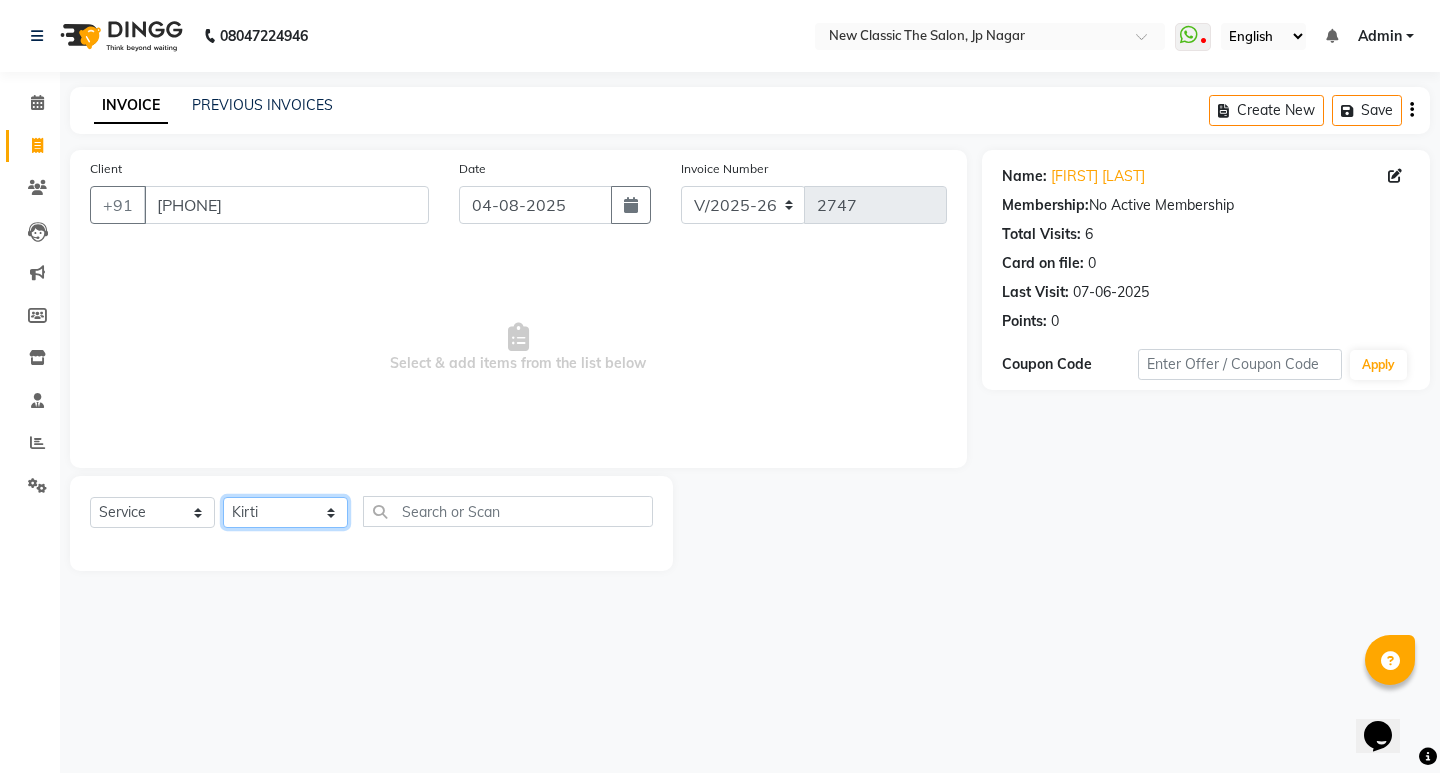 click on "Select Stylist Amit Amol Anil Kirti Komal Manager Prachi Rina Shital Smita surendra" 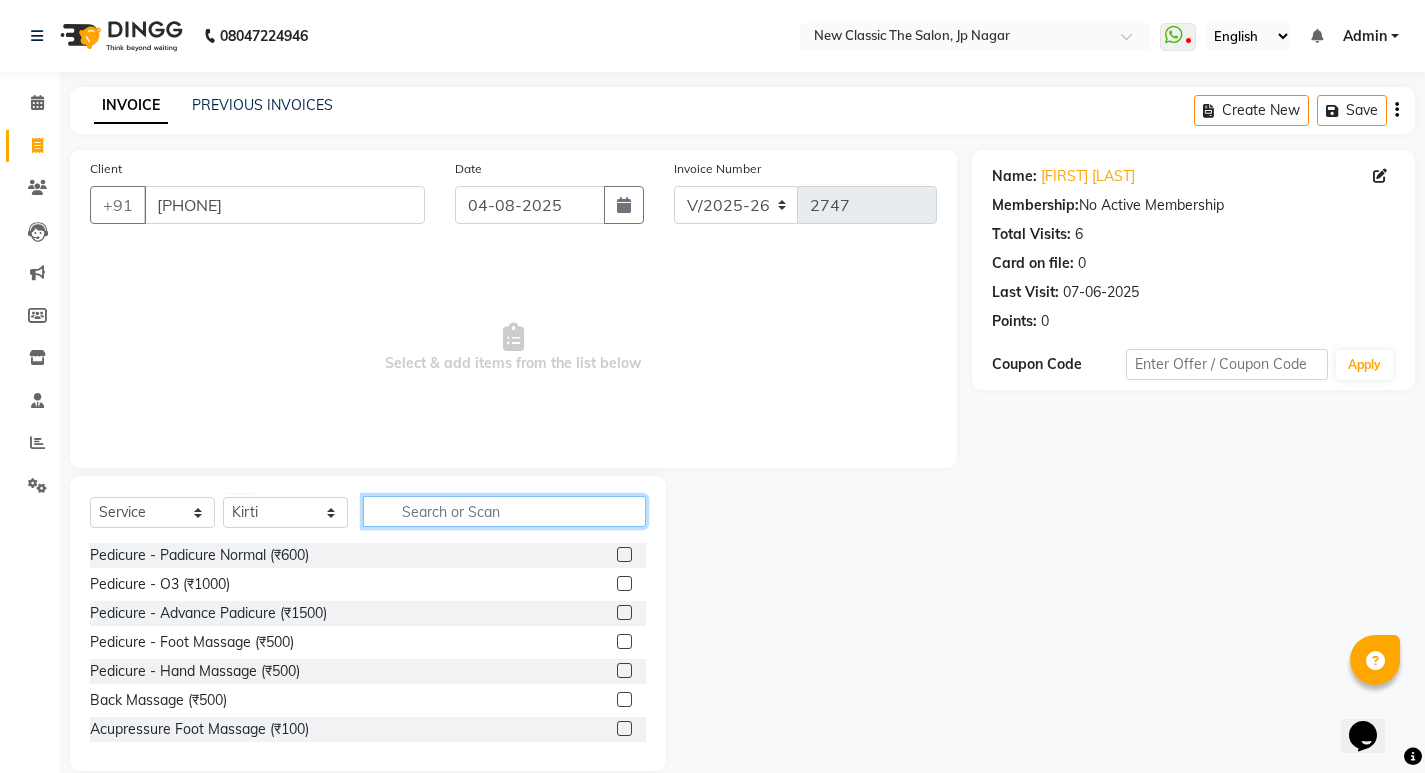 click 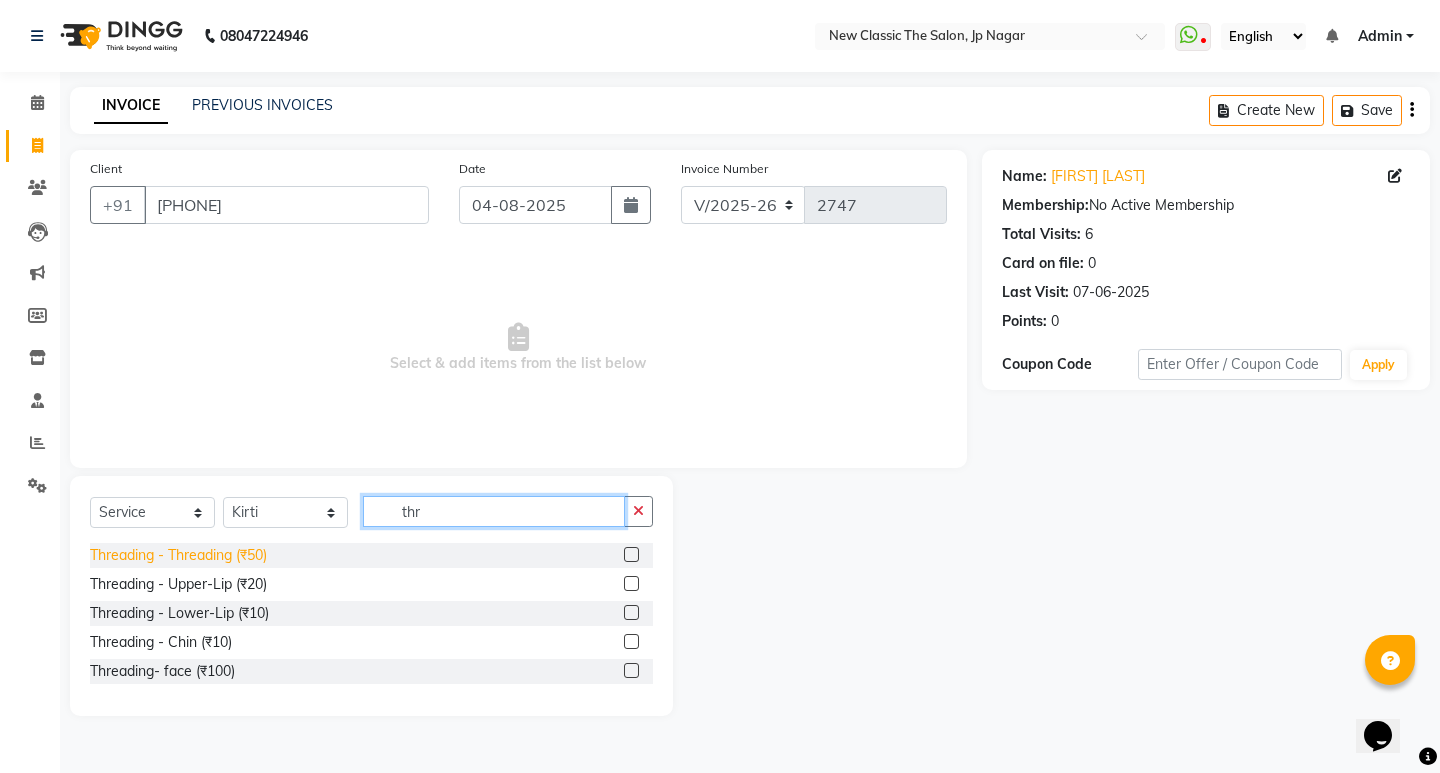 type on "thr" 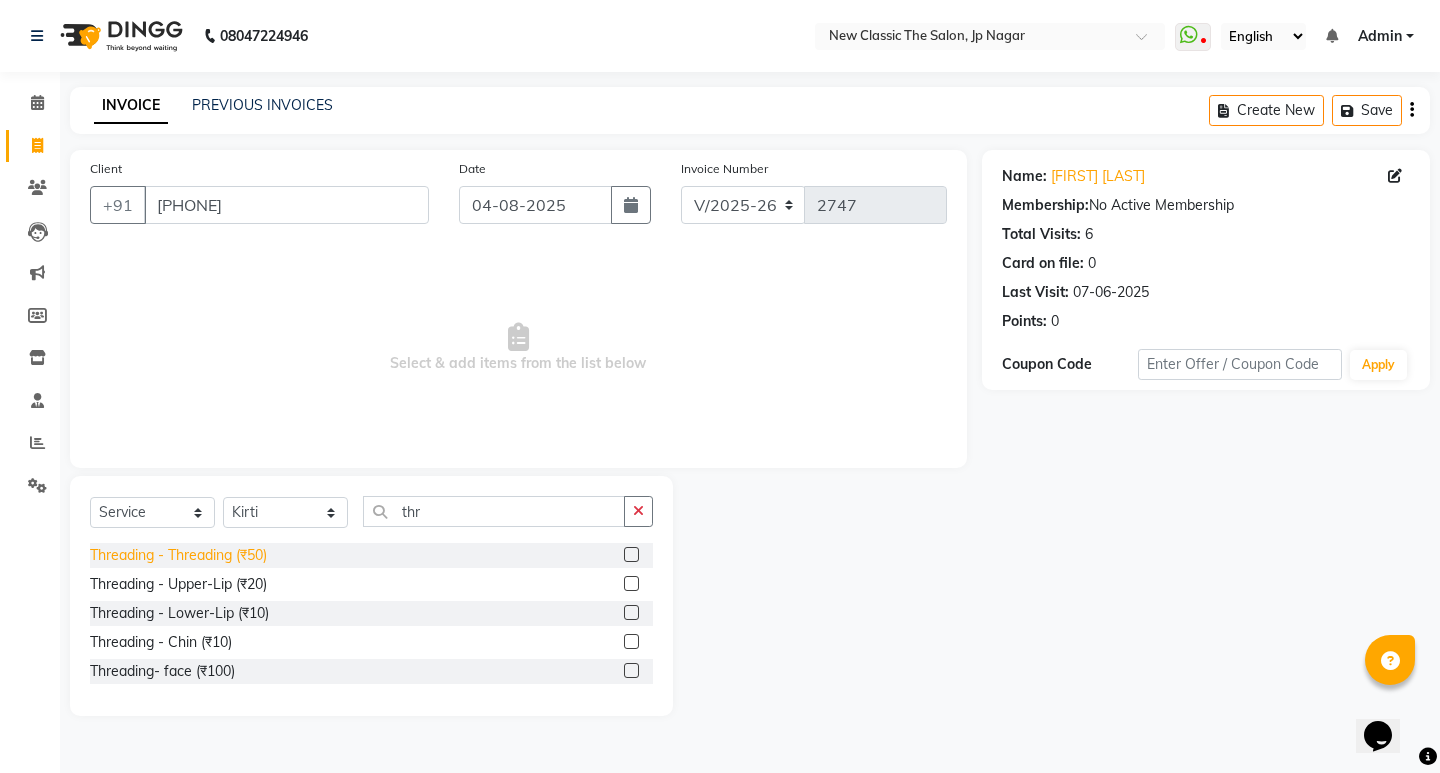 click on "Threading - Threading (₹50)" 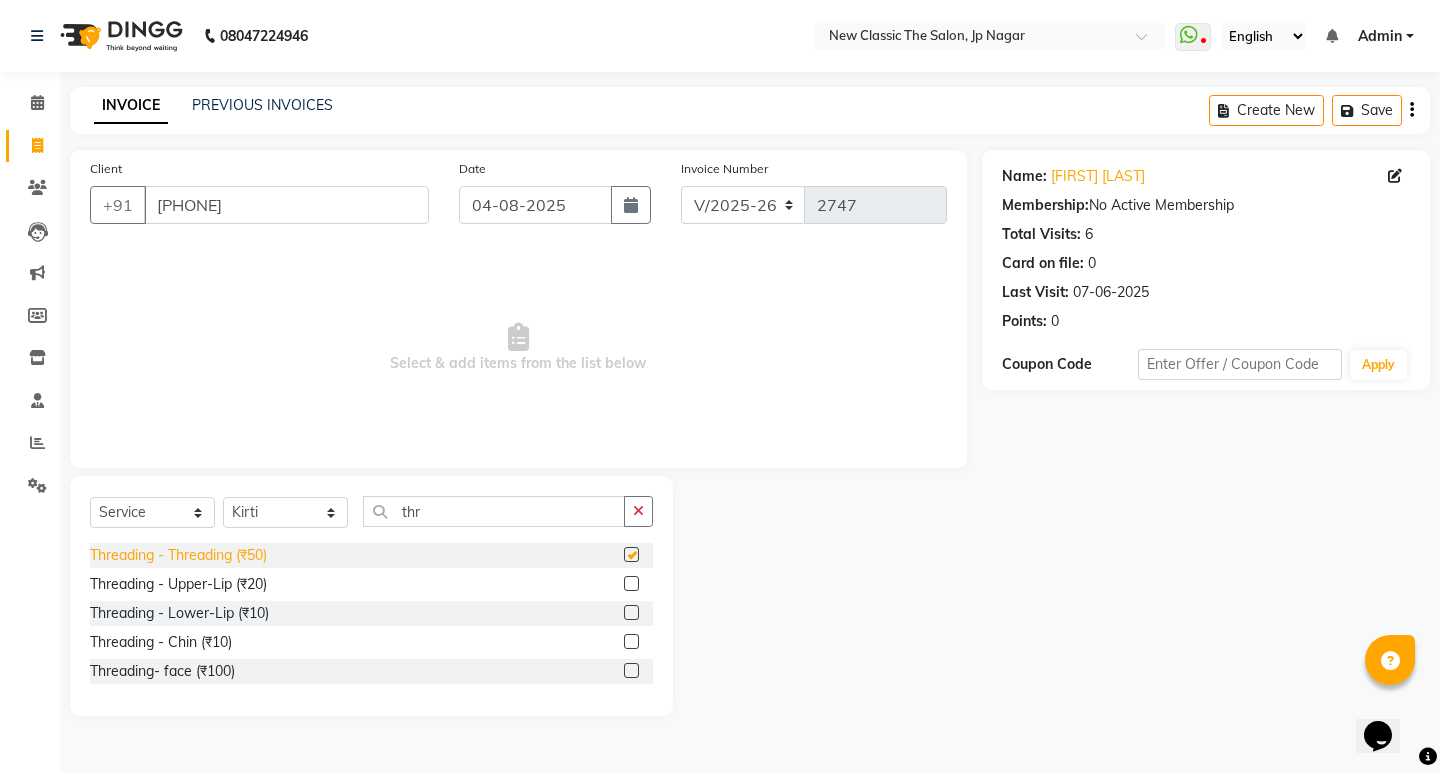checkbox on "false" 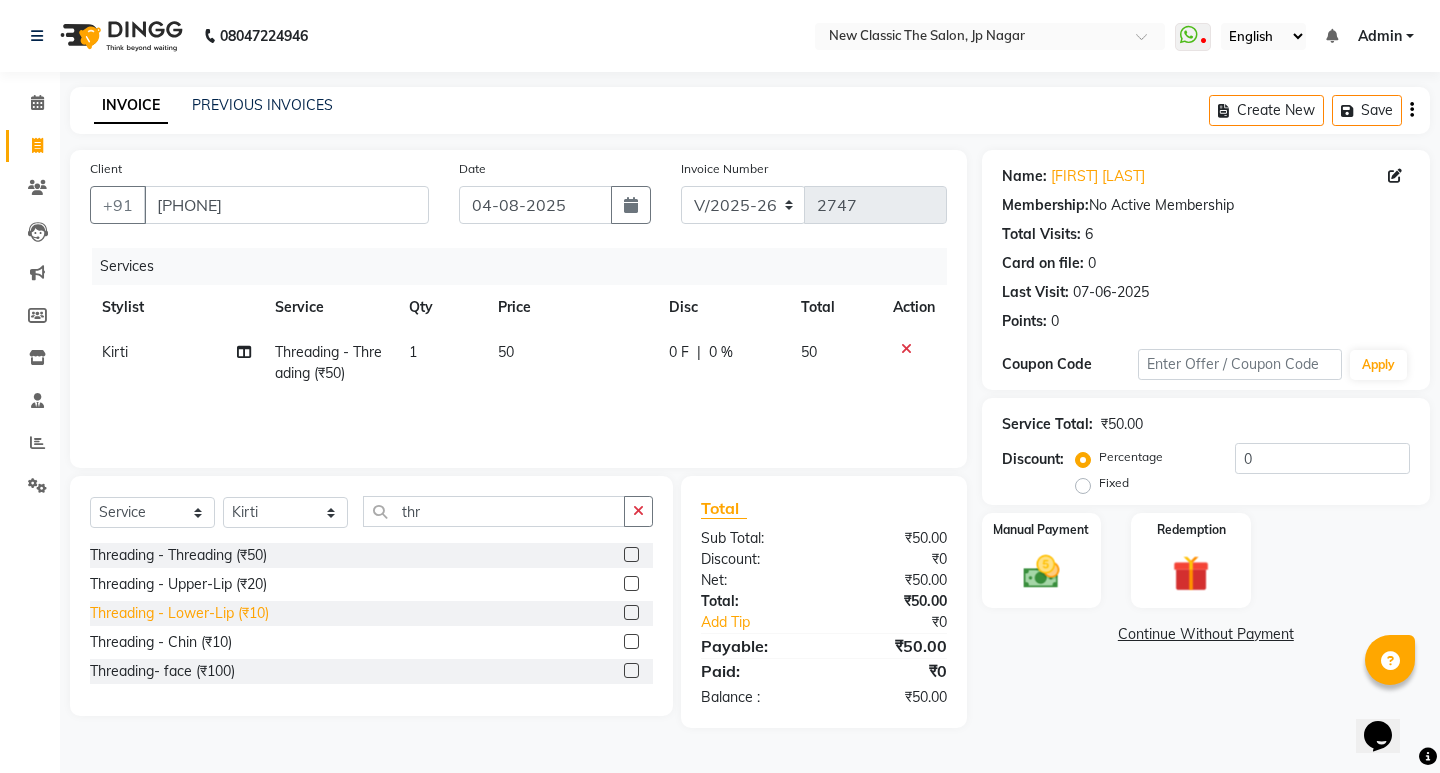 click on "Threading - Lower-Lip (₹10)" 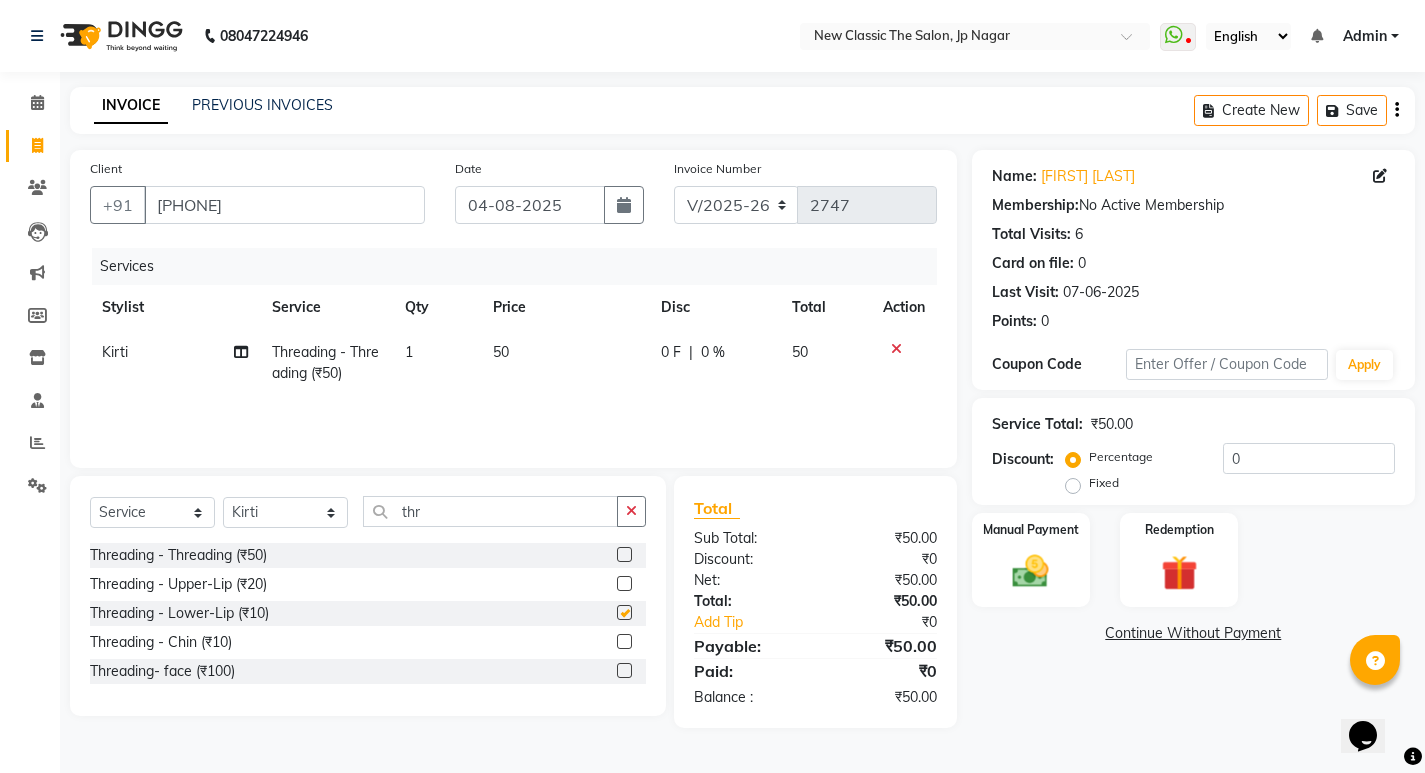 checkbox on "false" 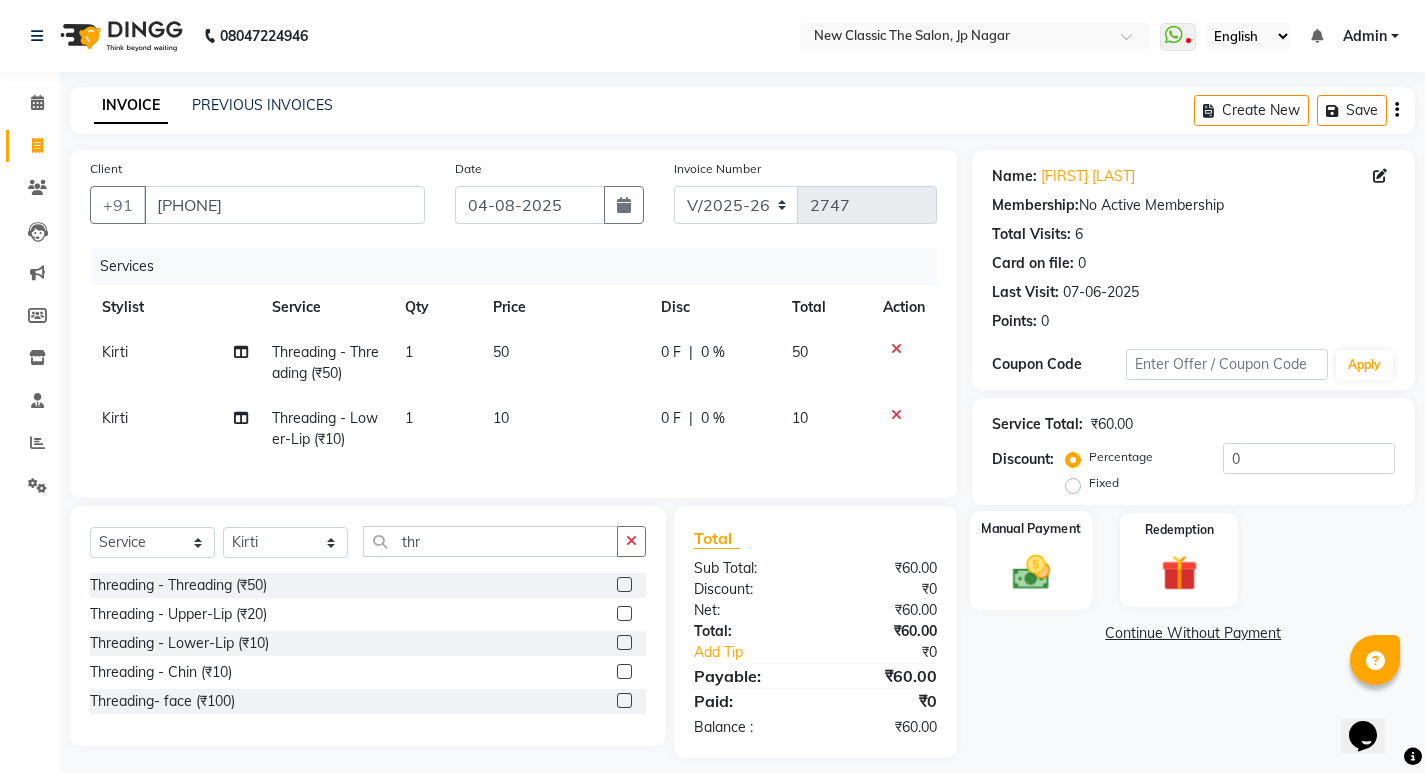 click 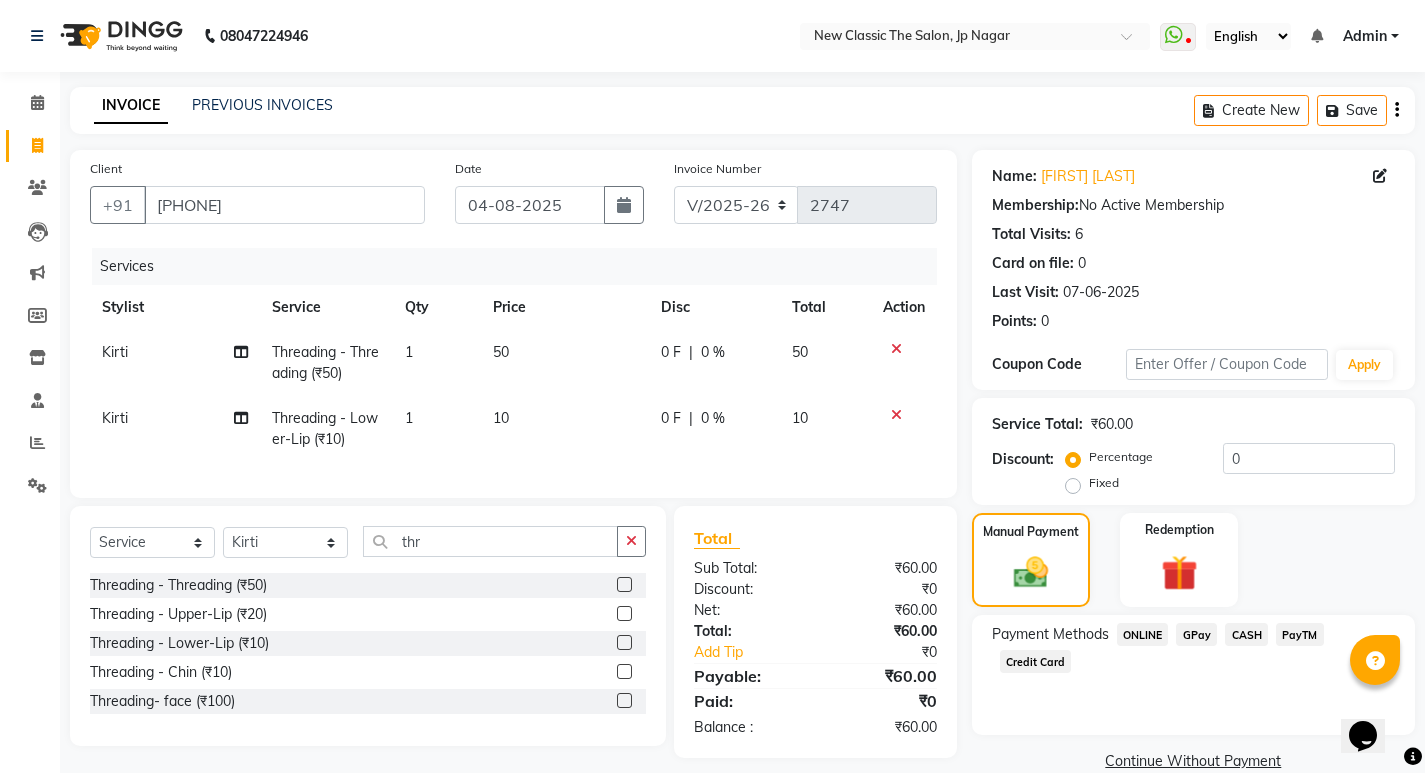 click on "CASH" 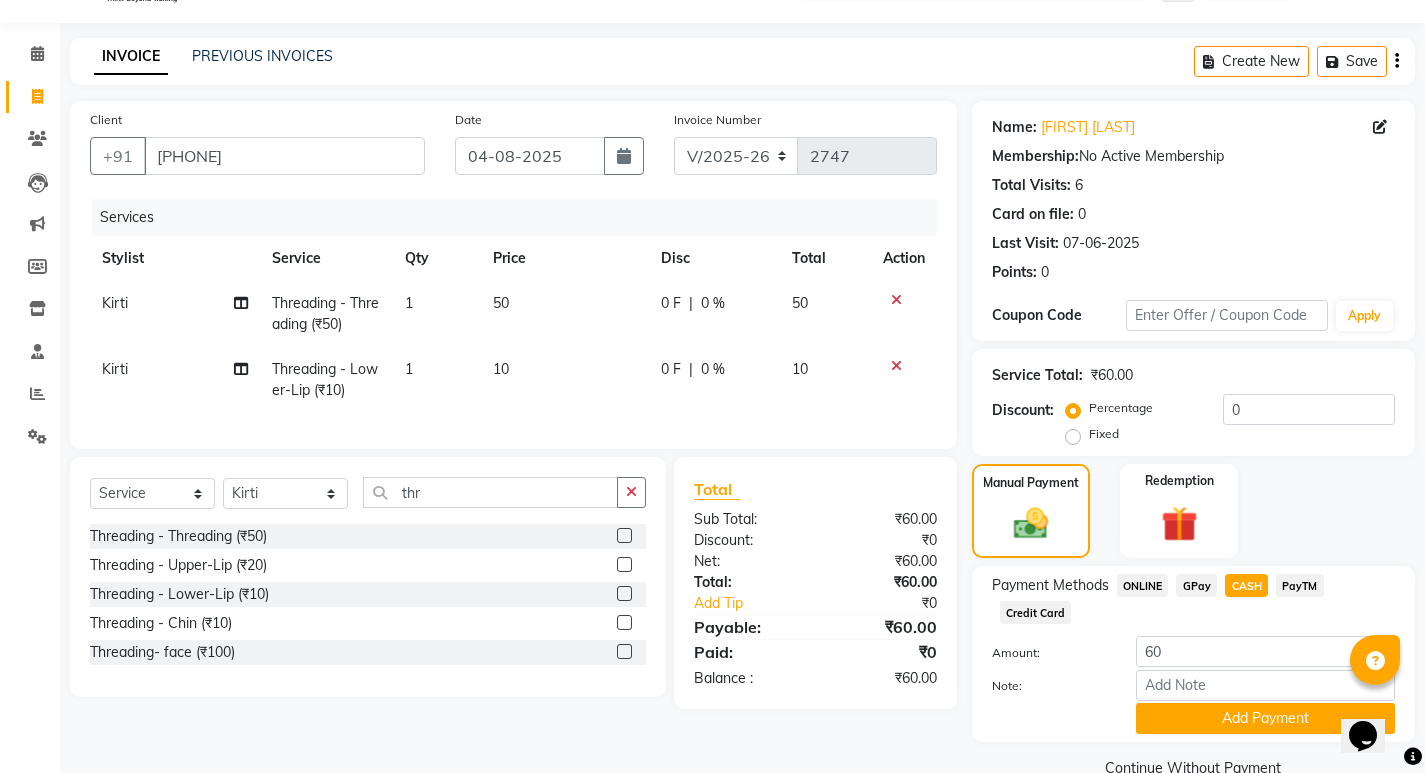 scroll, scrollTop: 89, scrollLeft: 0, axis: vertical 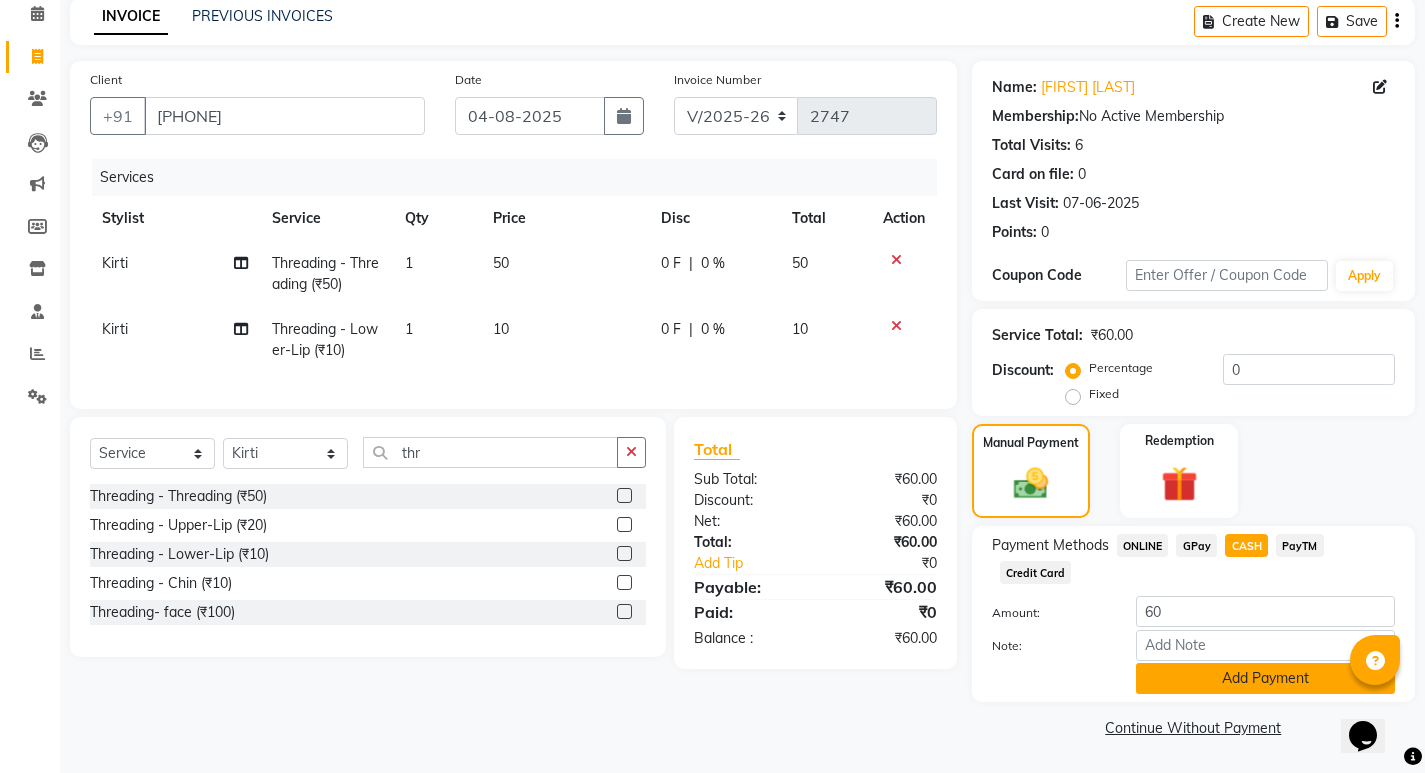 click on "Add Payment" 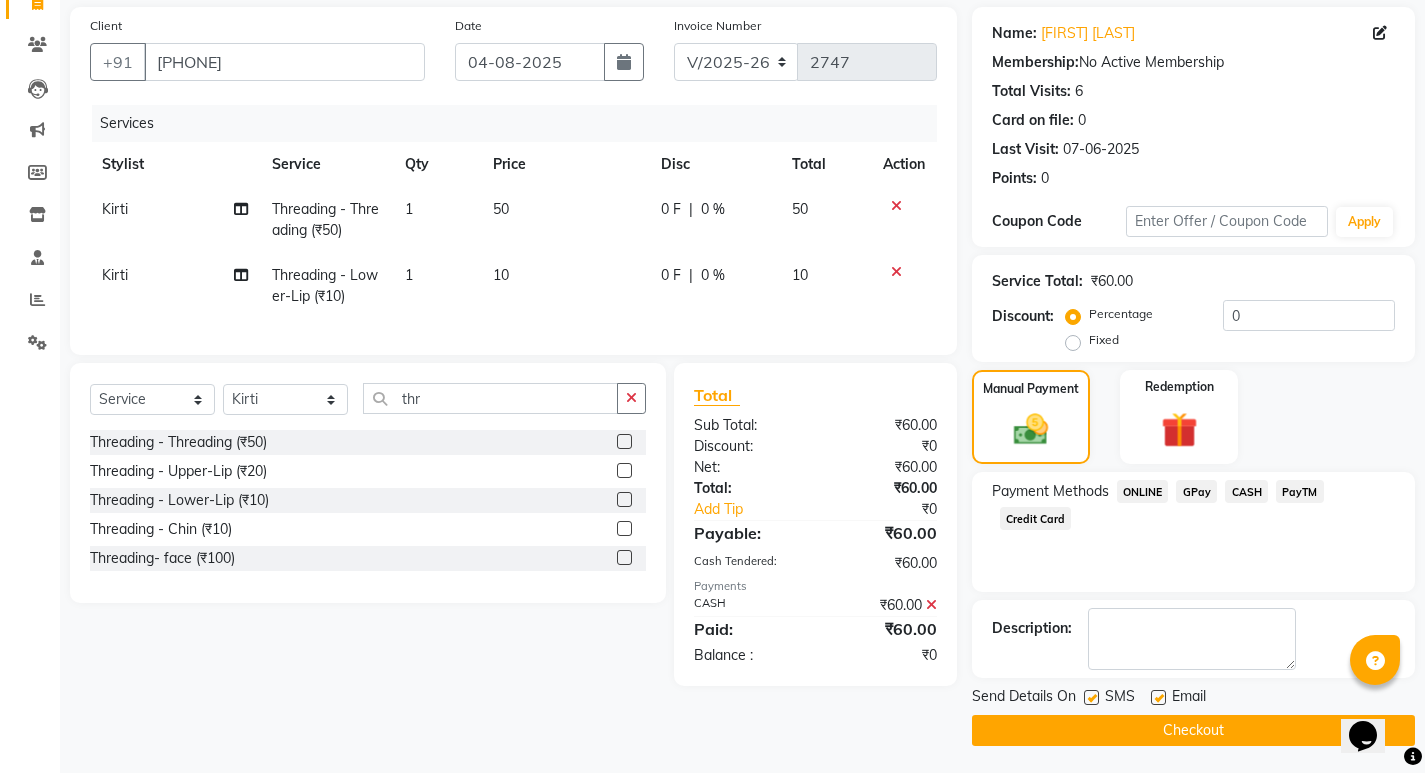 scroll, scrollTop: 146, scrollLeft: 0, axis: vertical 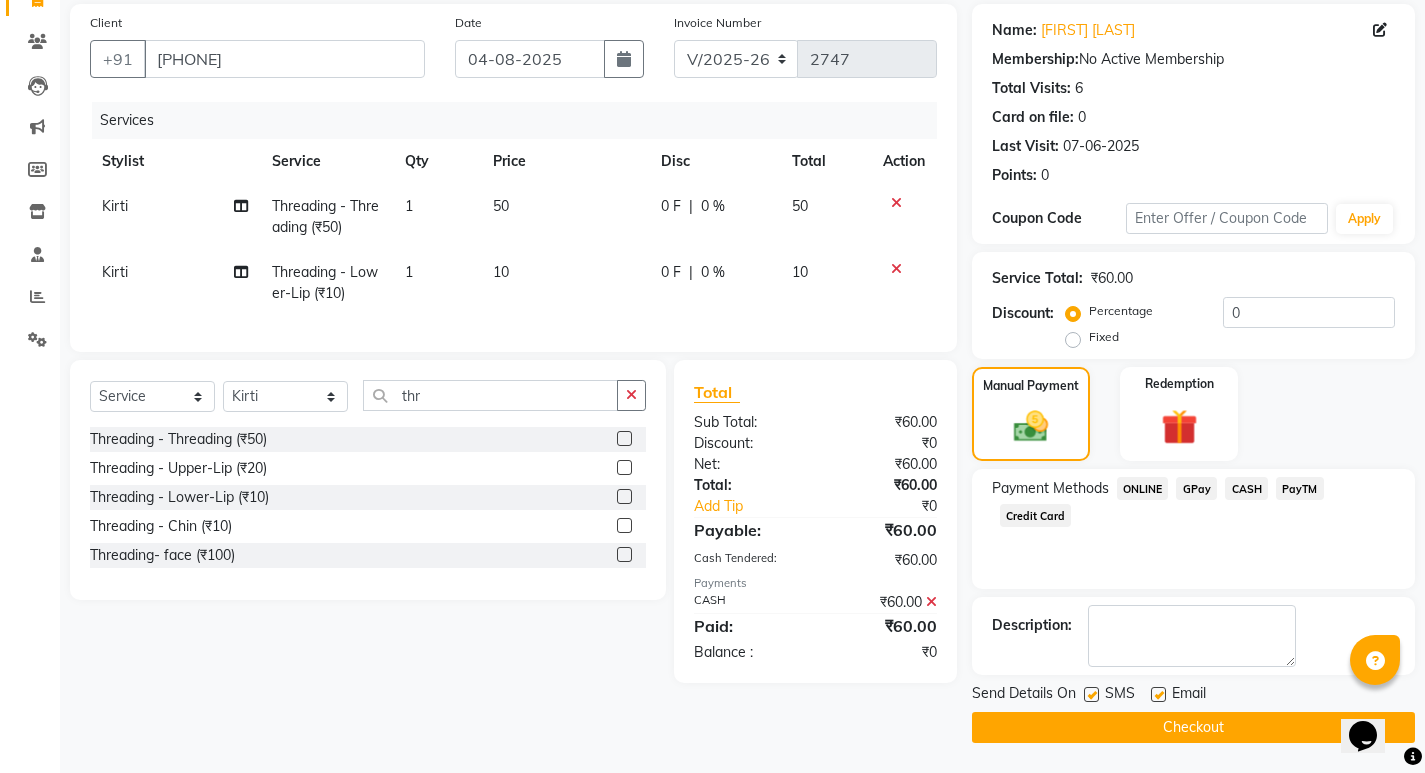 click on "Checkout" 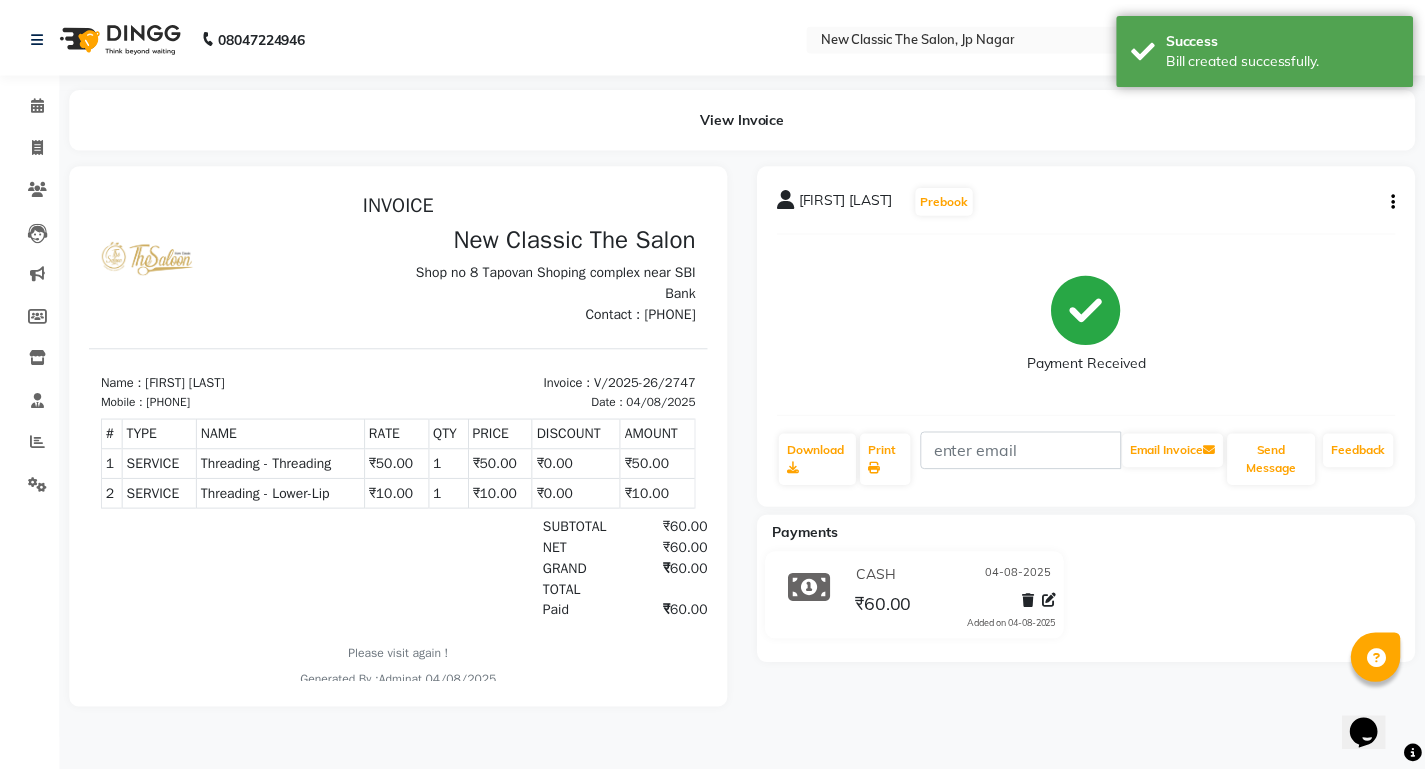 scroll, scrollTop: 0, scrollLeft: 0, axis: both 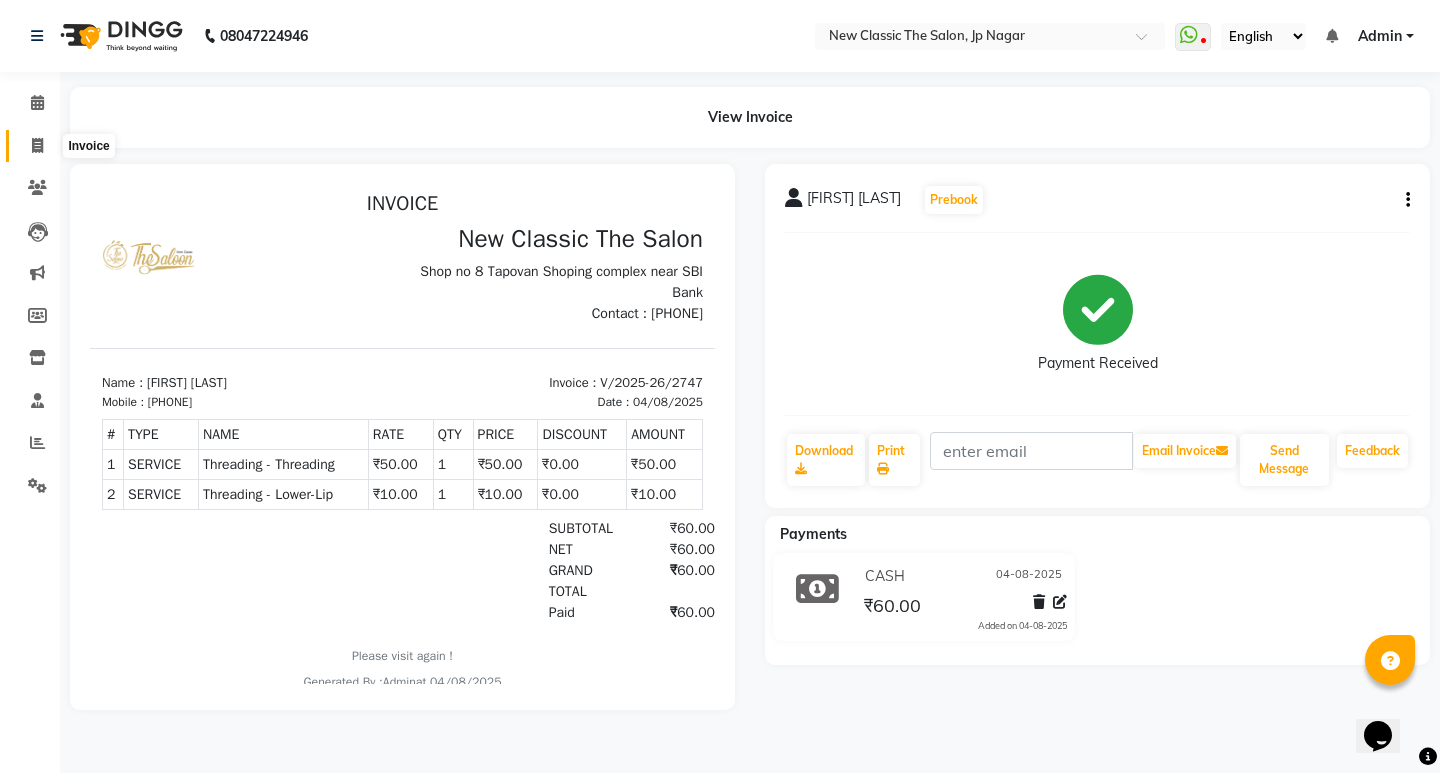 click 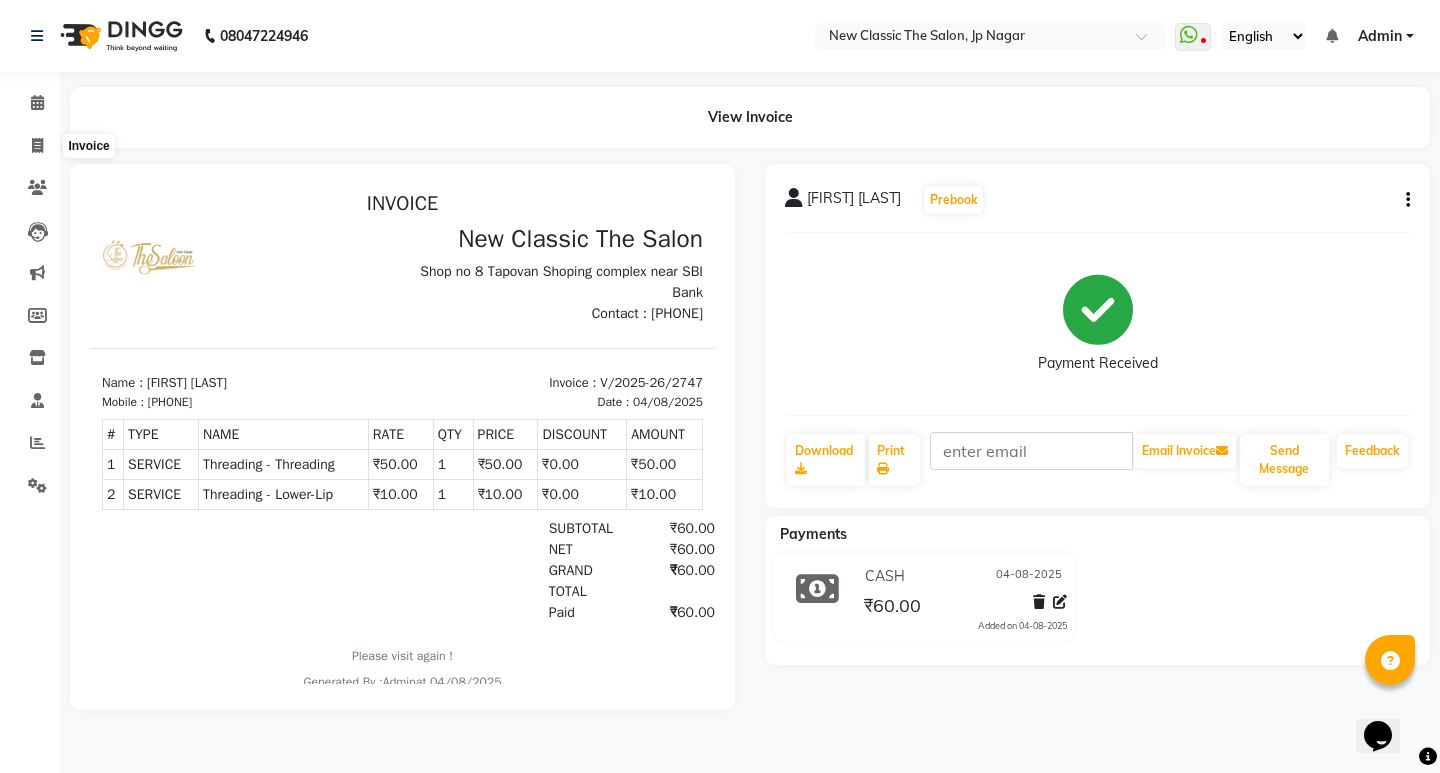 select on "4678" 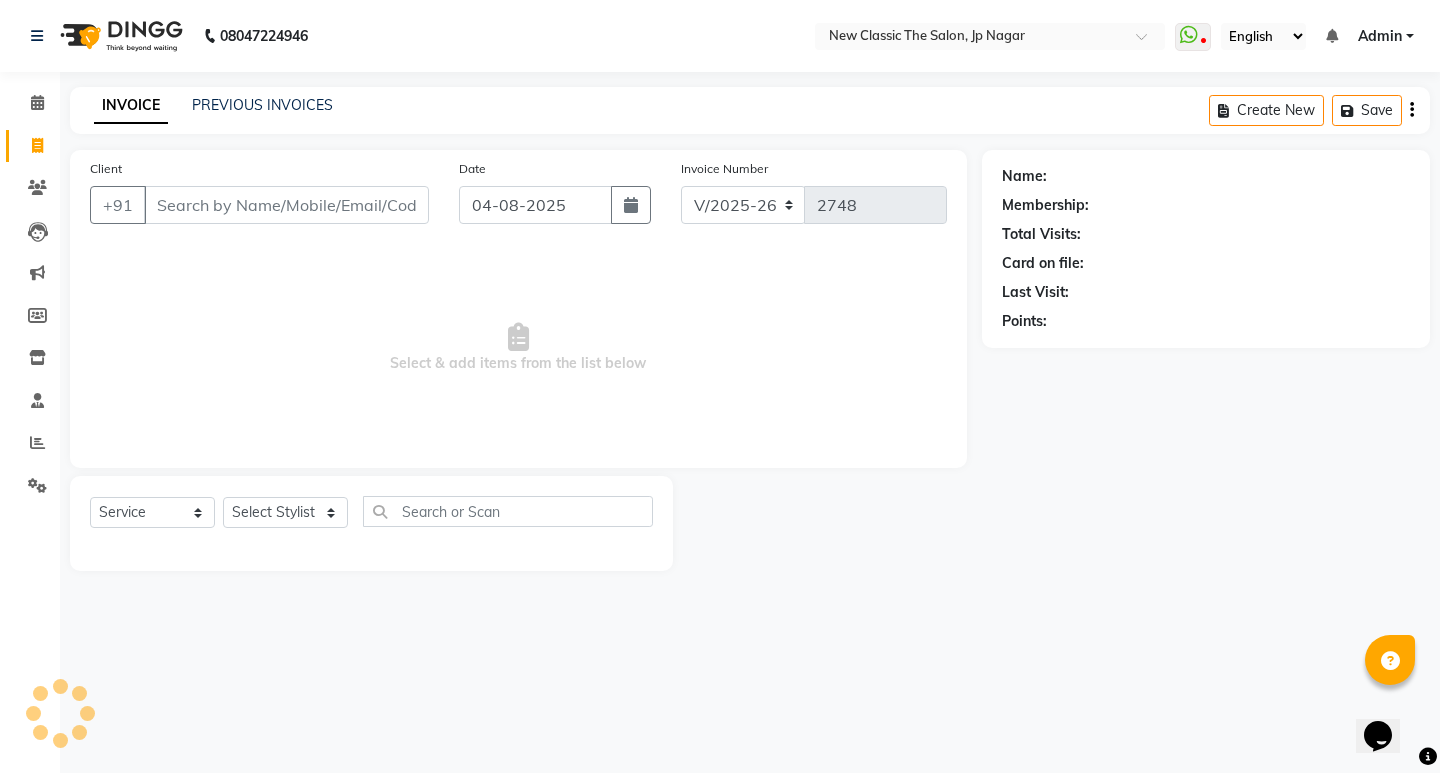drag, startPoint x: 203, startPoint y: 196, endPoint x: 189, endPoint y: 198, distance: 14.142136 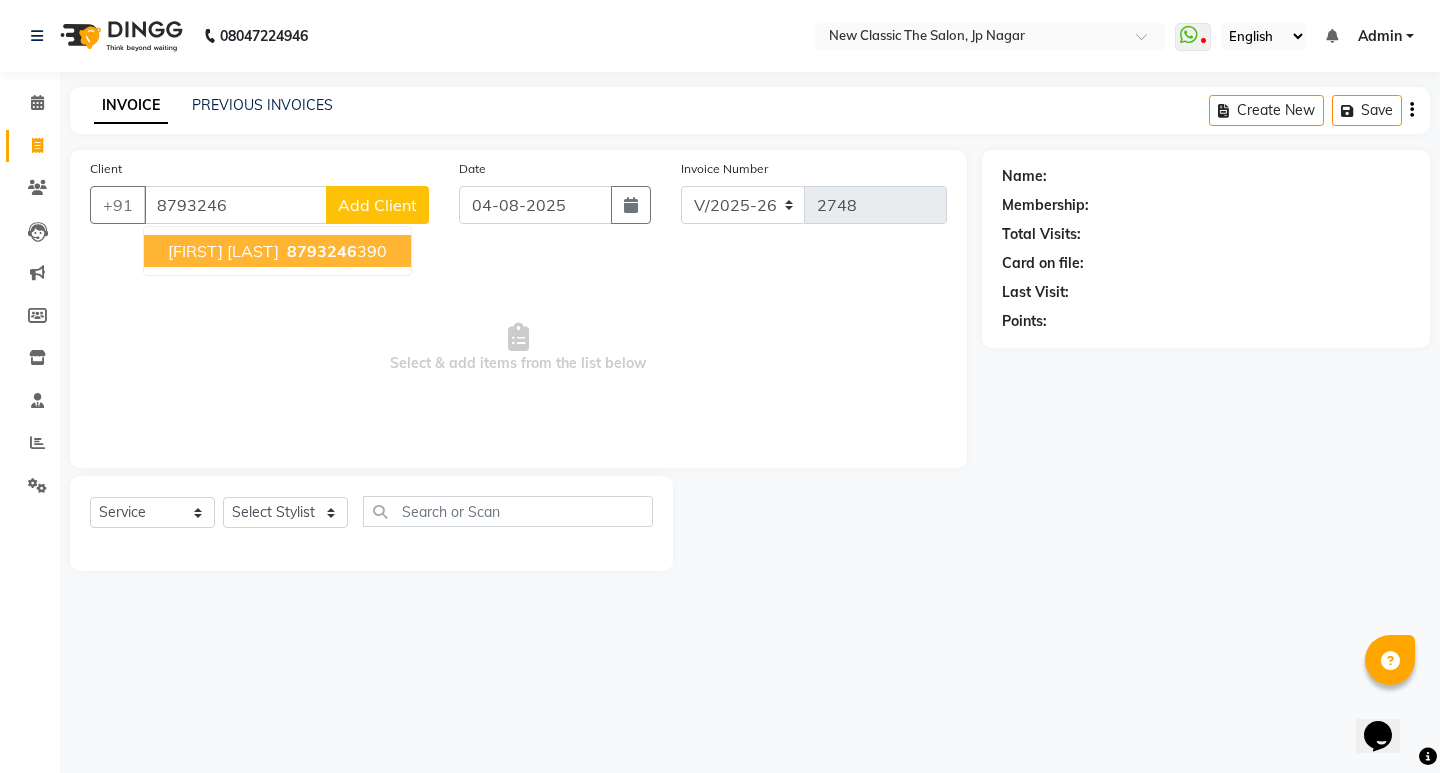 click on "[FIRST] [LAST] [PHONE]" at bounding box center [277, 251] 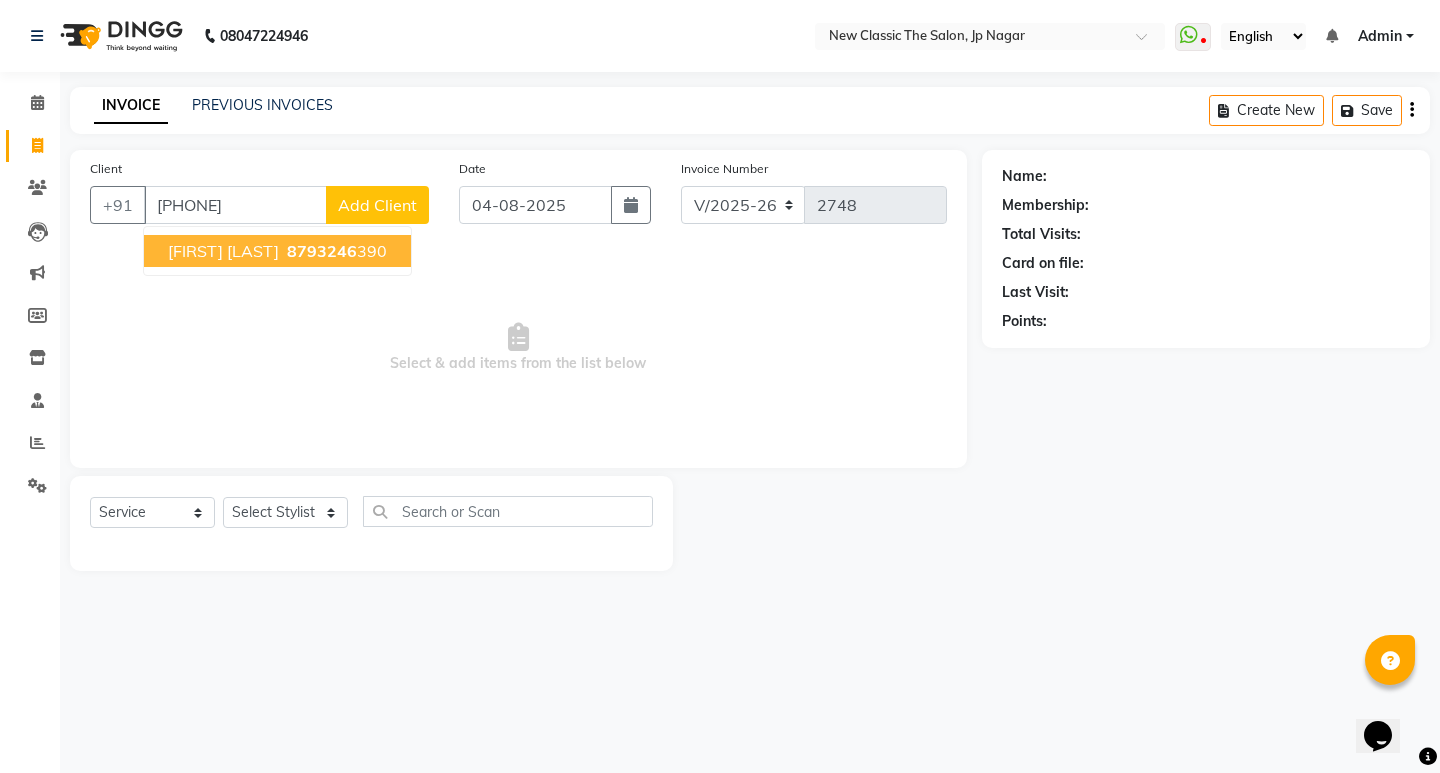 type on "[PHONE]" 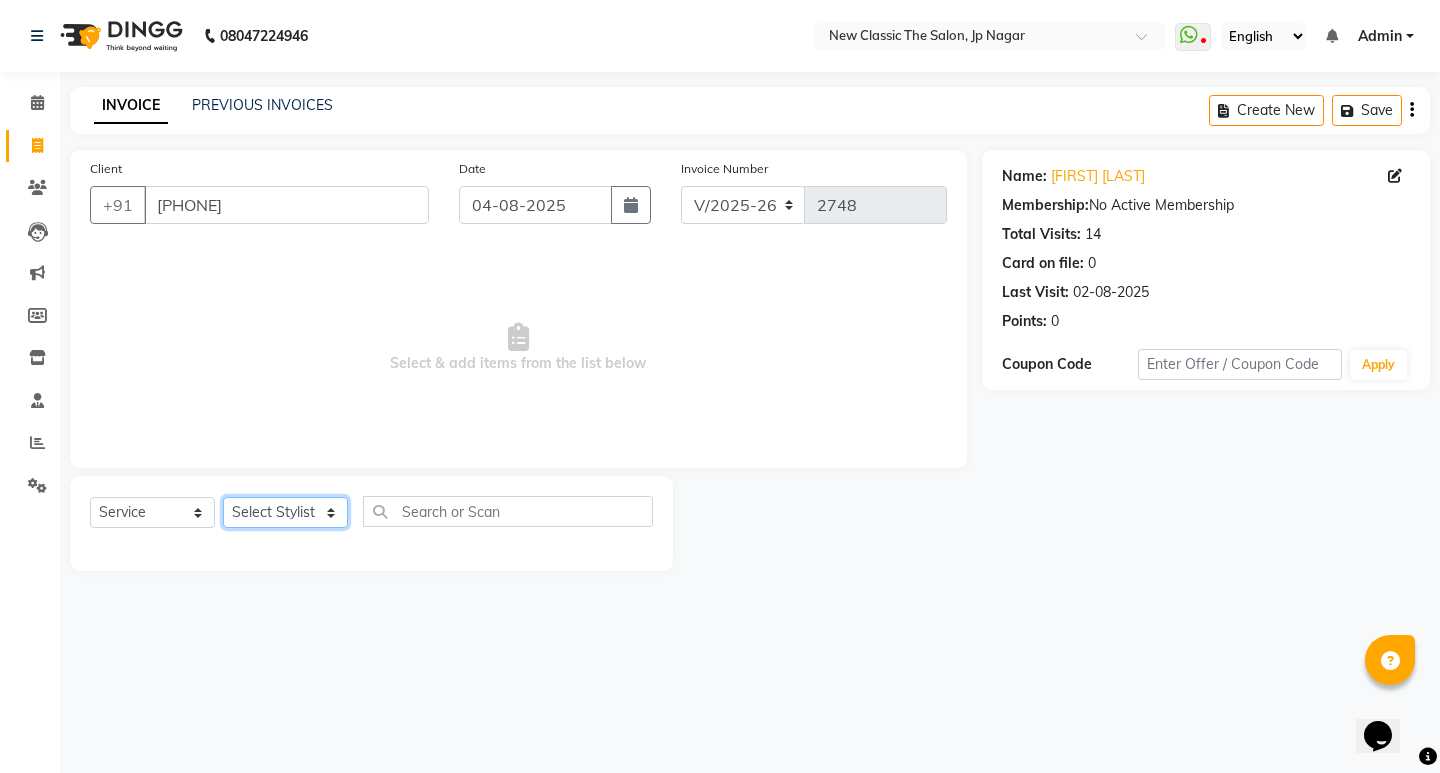 drag, startPoint x: 312, startPoint y: 522, endPoint x: 309, endPoint y: 501, distance: 21.213203 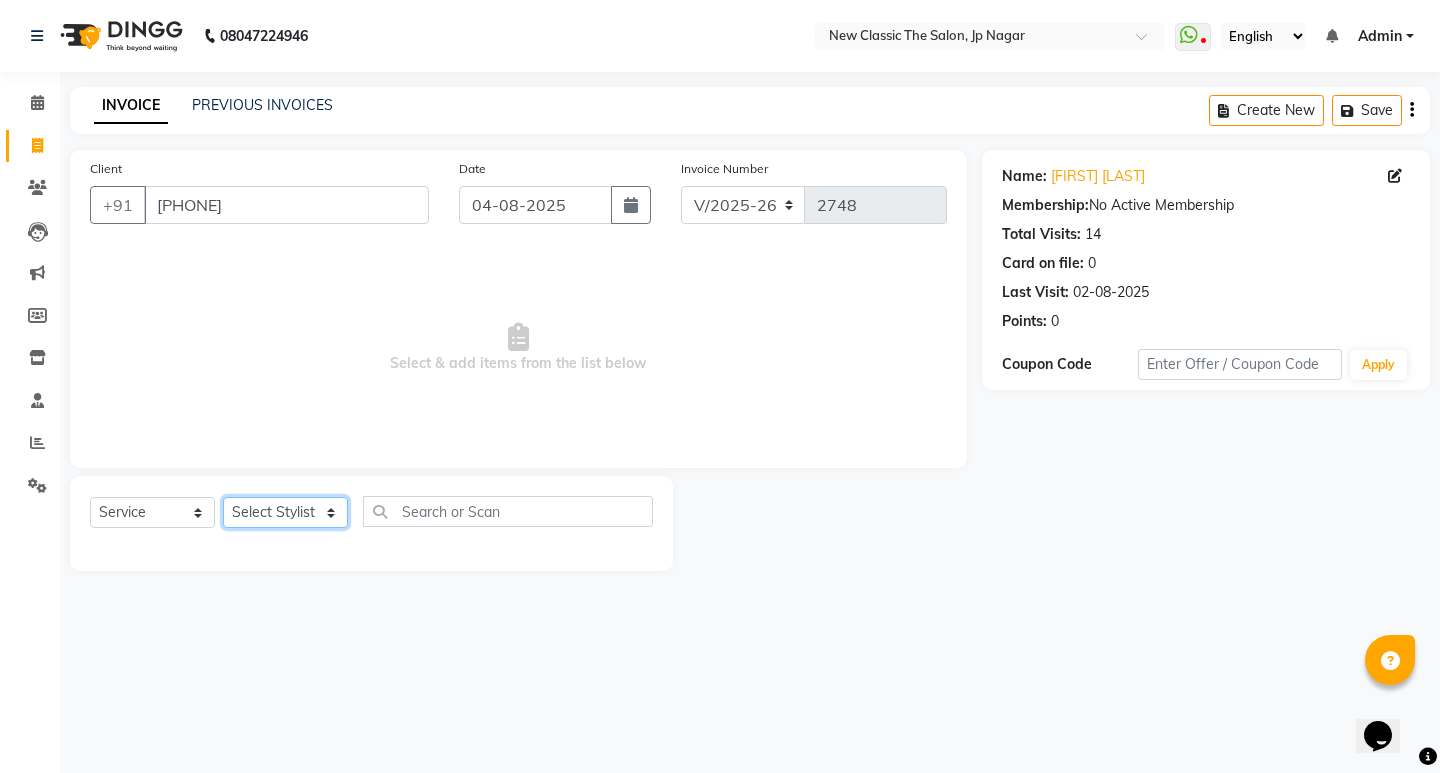 select on "27631" 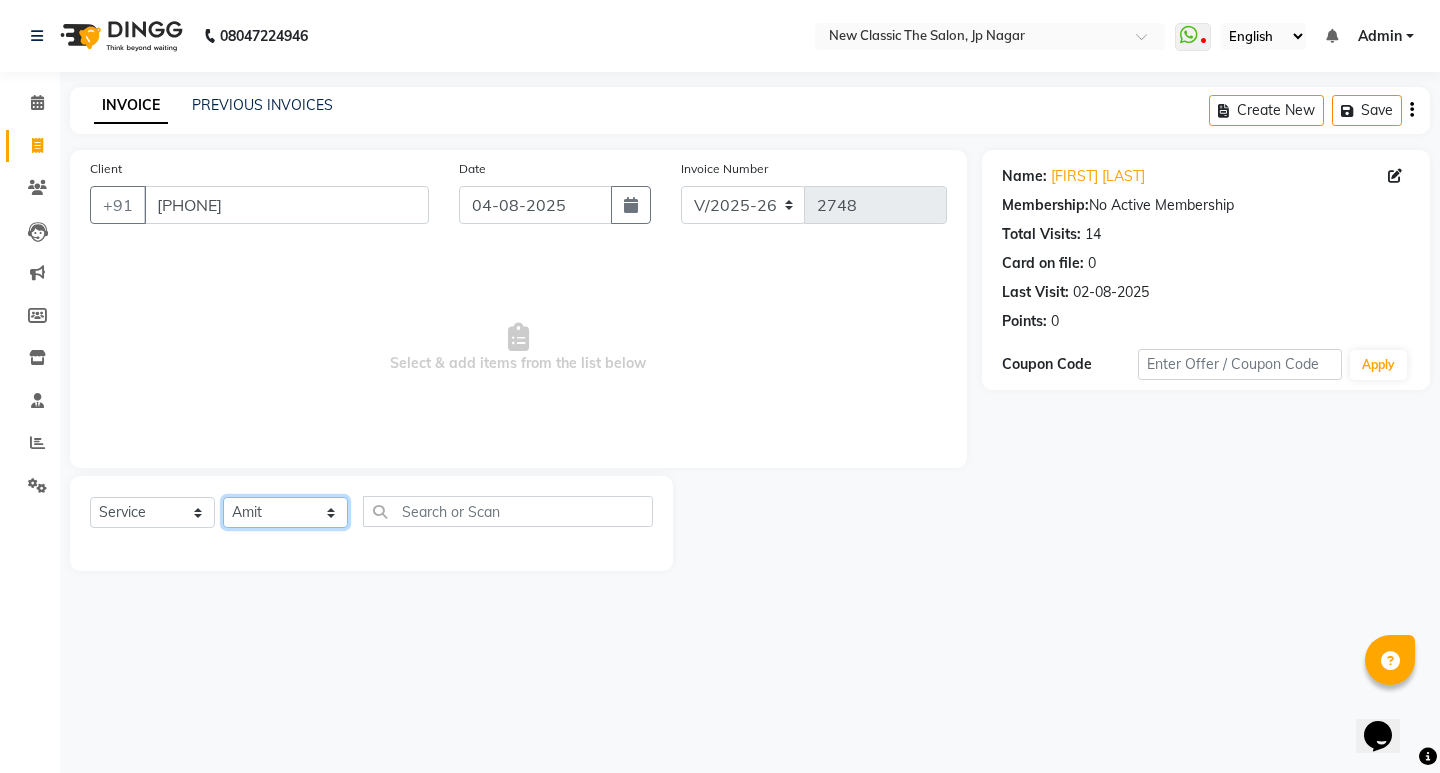 click on "Select Stylist Amit Amol Anil Kirti Komal Manager Prachi Rina Shital Smita surendra" 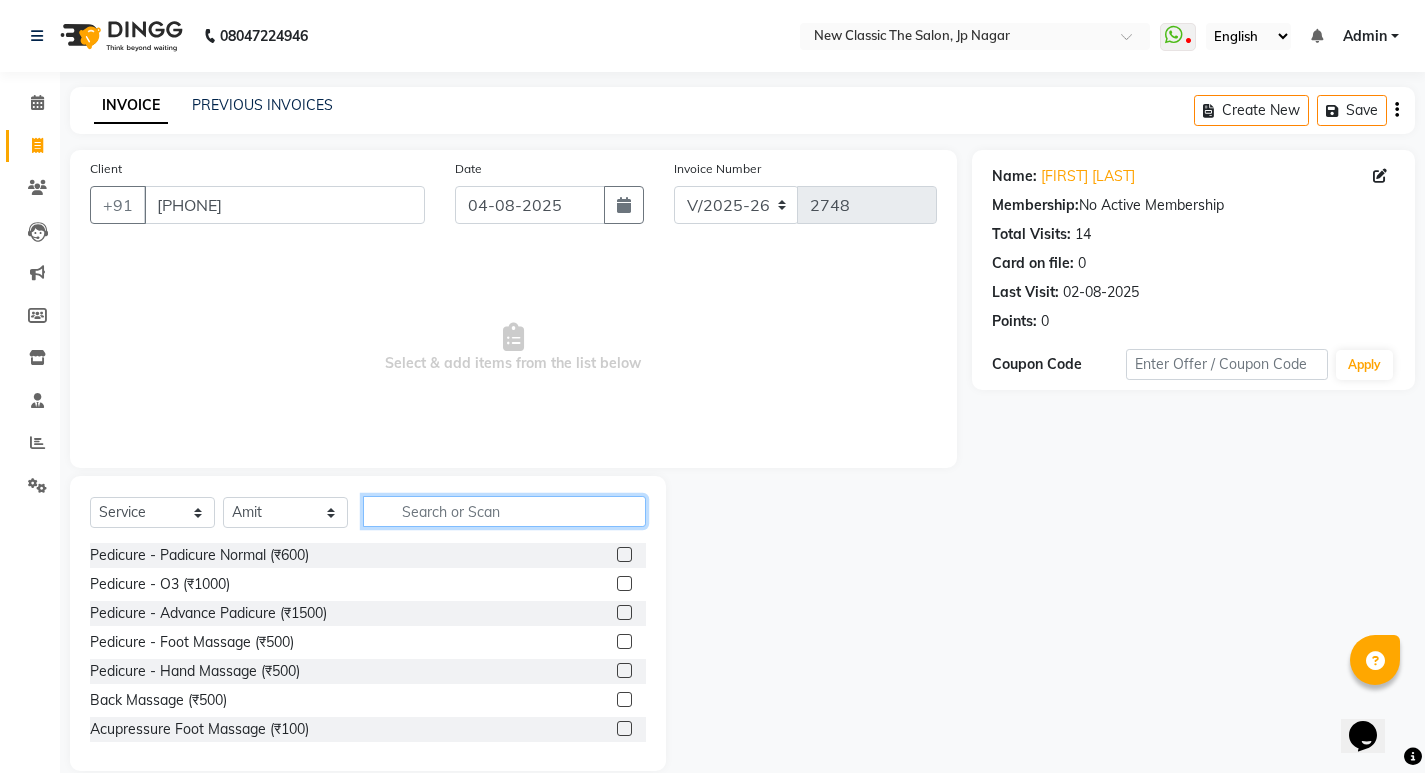 click 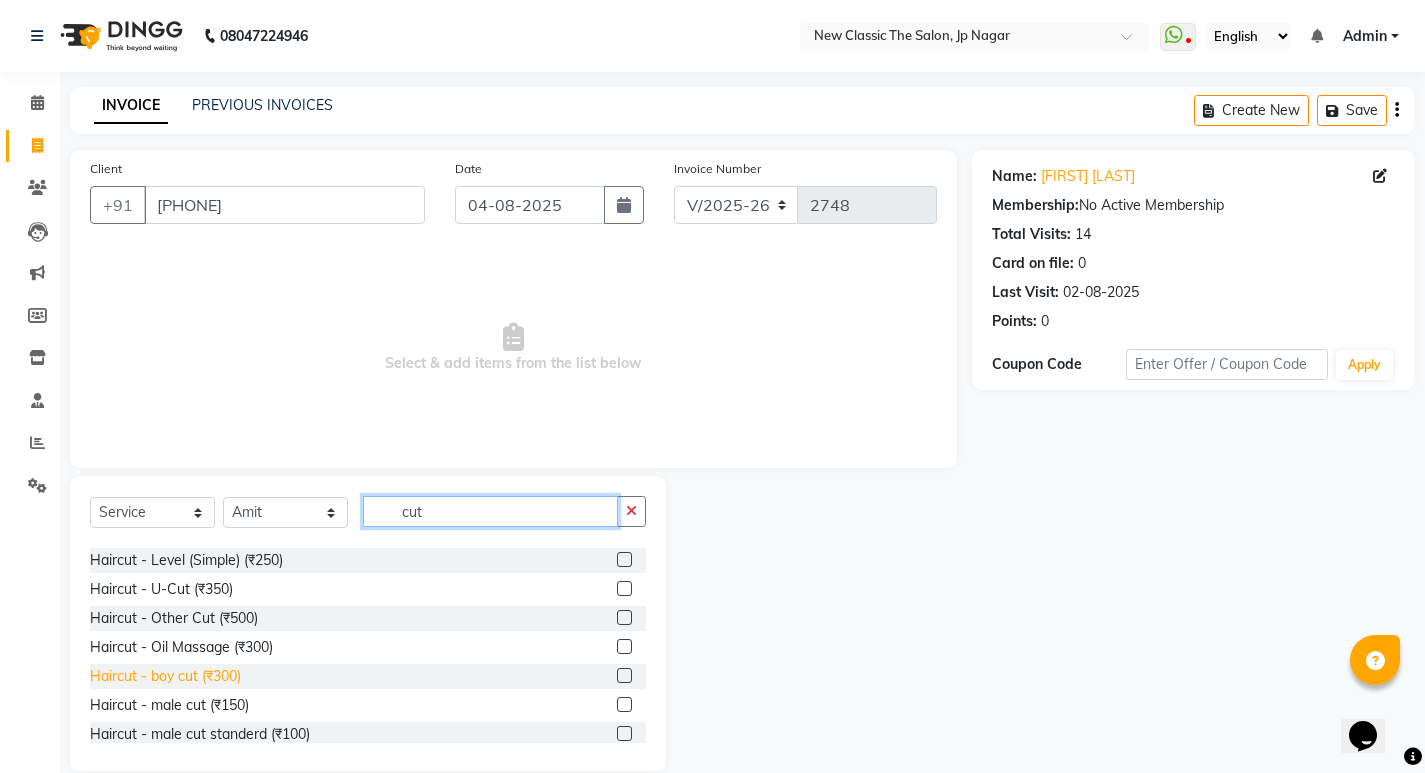 scroll, scrollTop: 100, scrollLeft: 0, axis: vertical 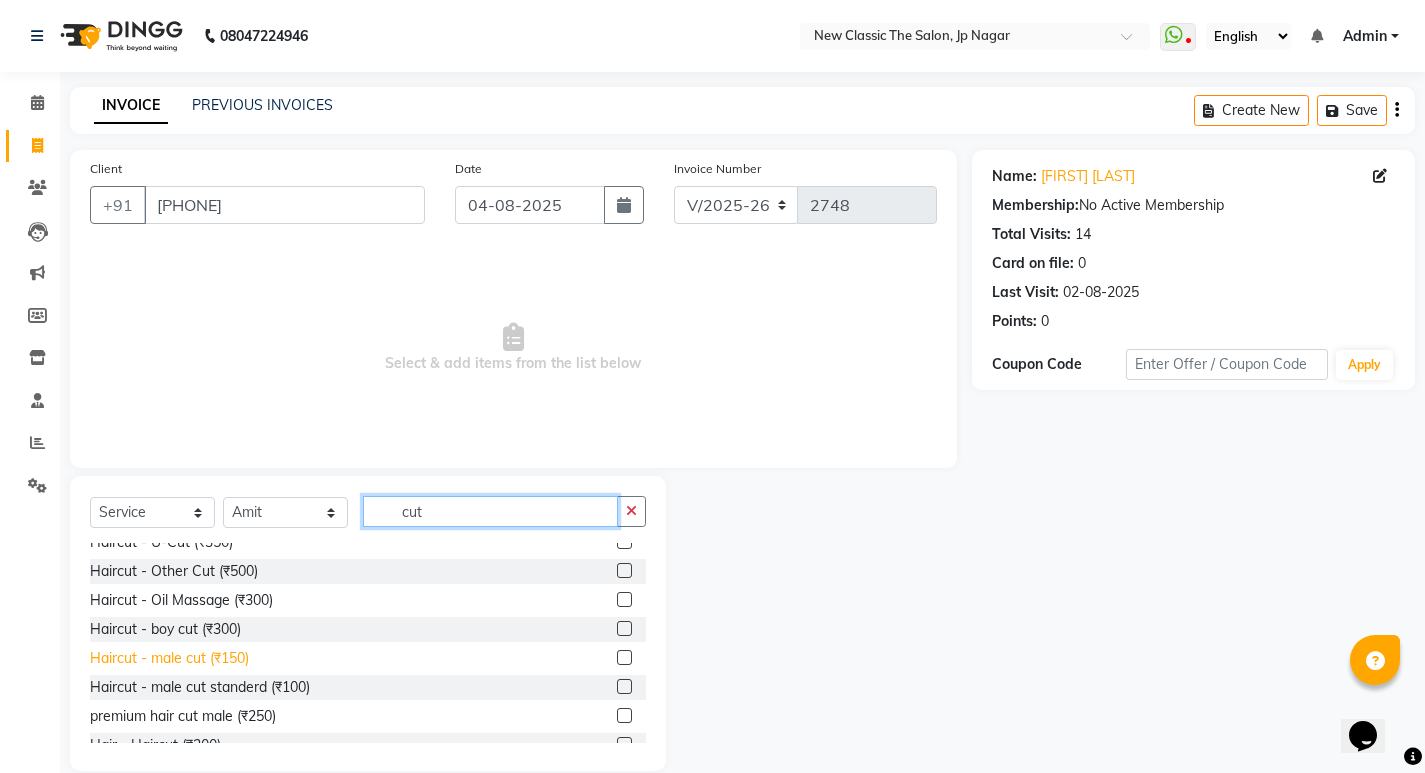 type on "cut" 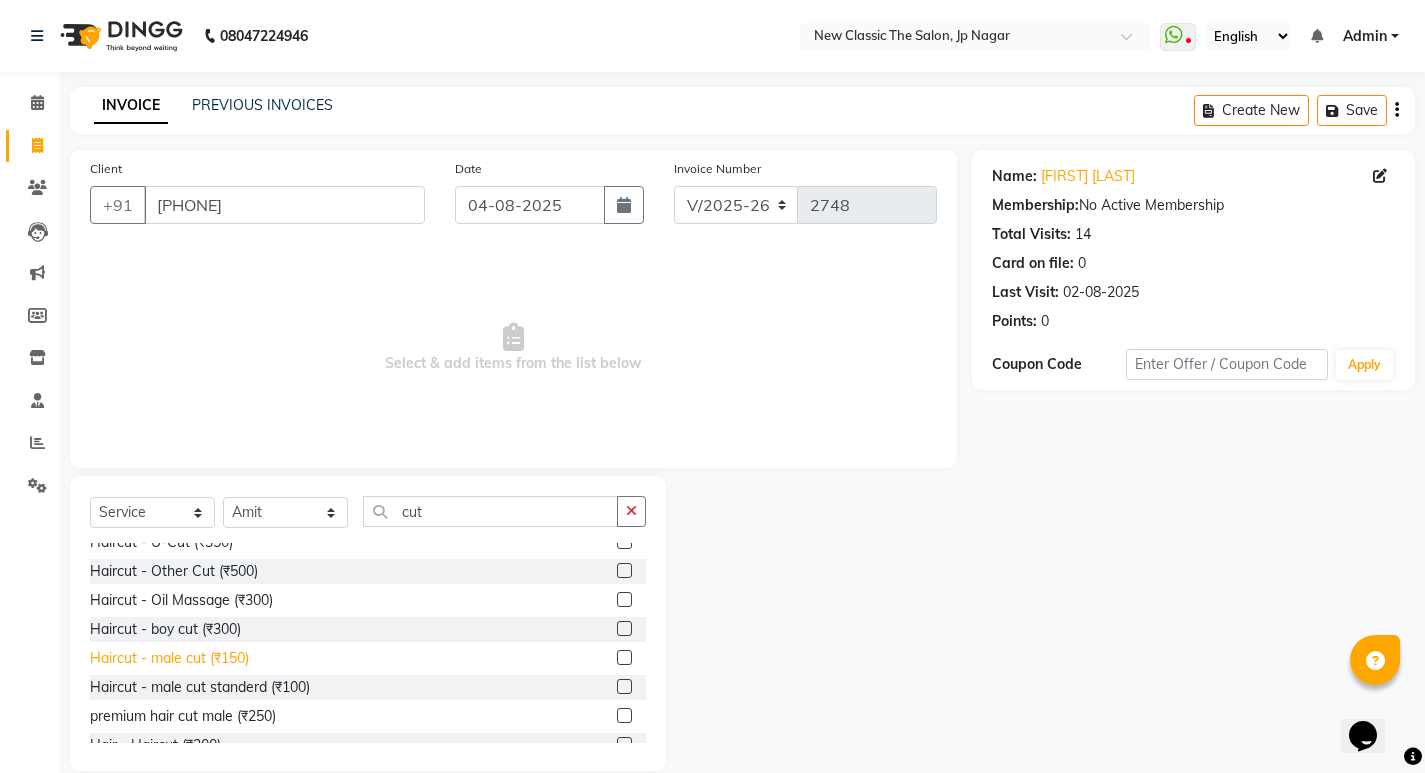 click on "Haircut - male cut  (₹150)" 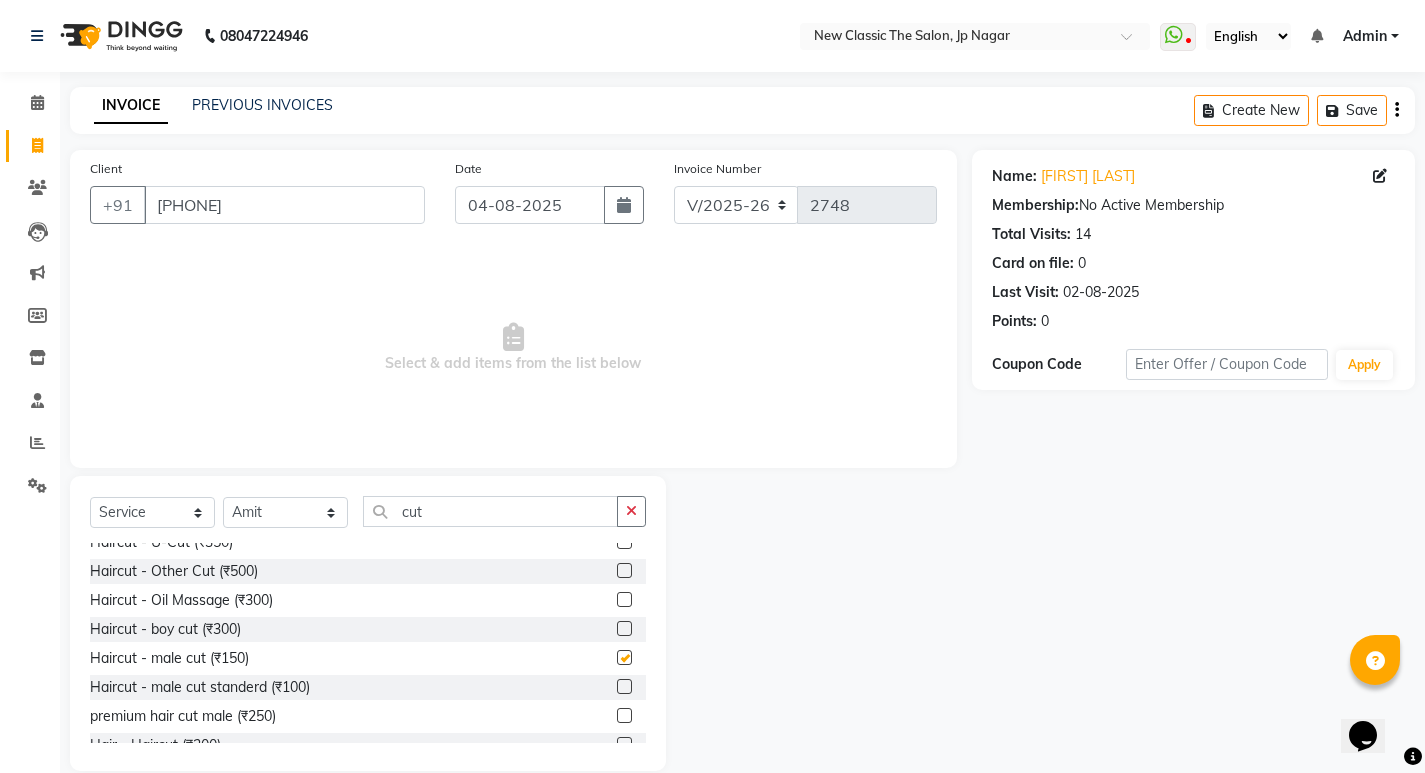 checkbox on "false" 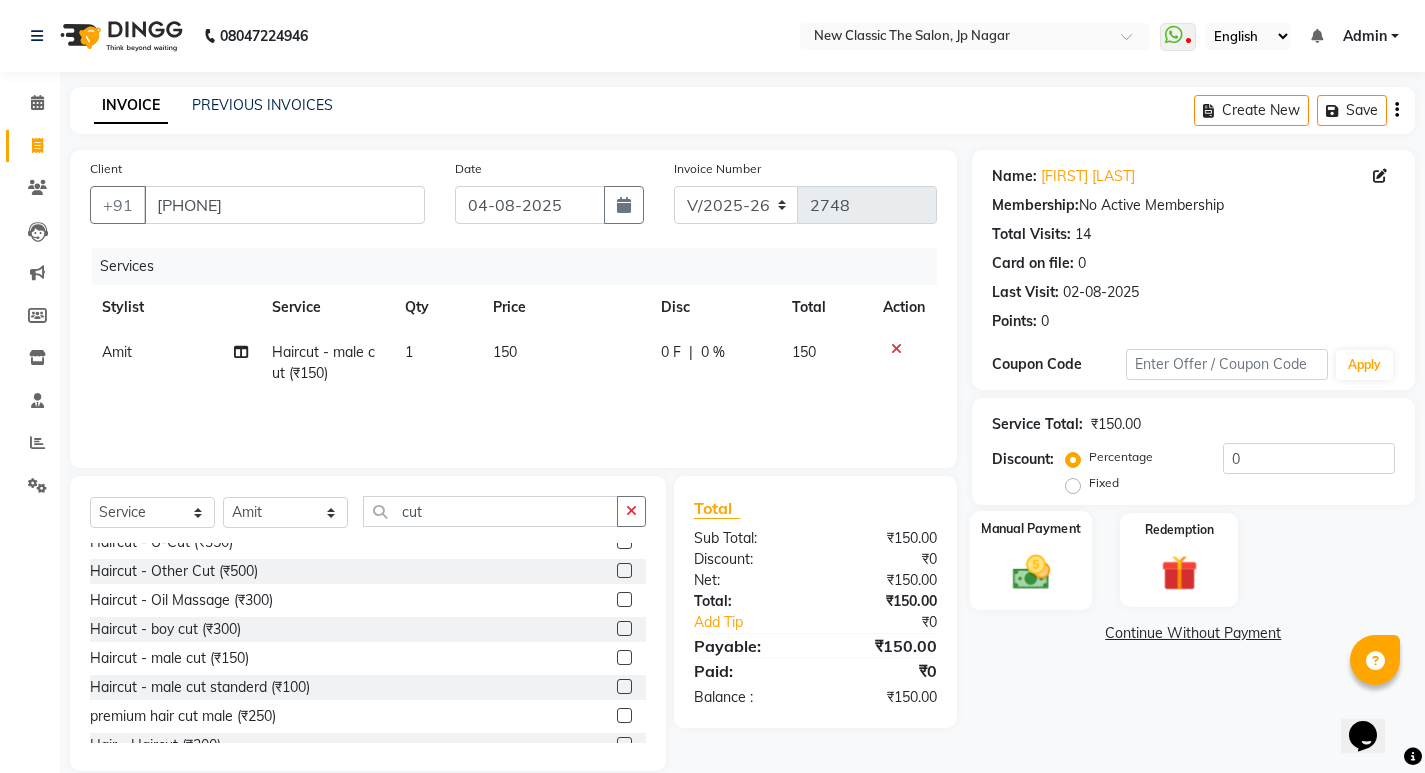 click 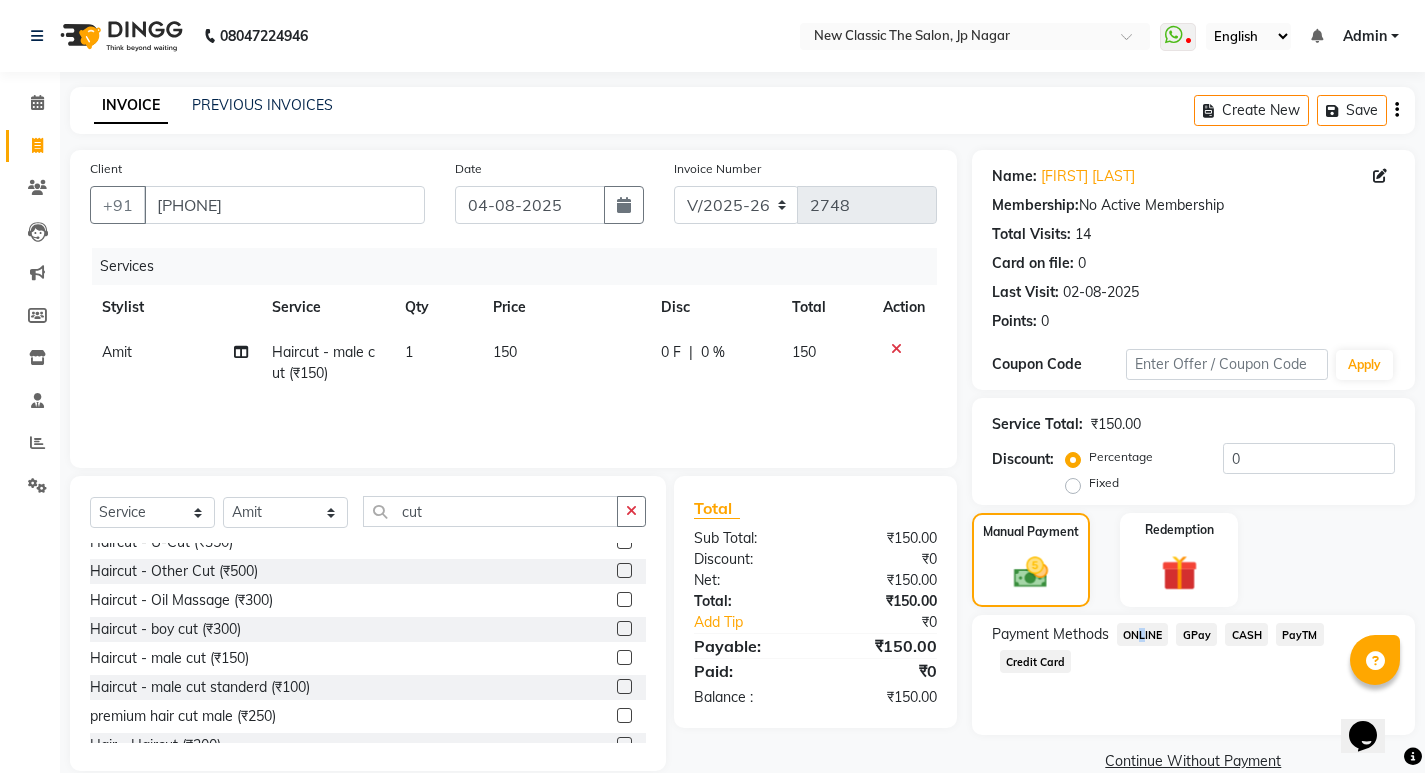 click on "ONLINE" 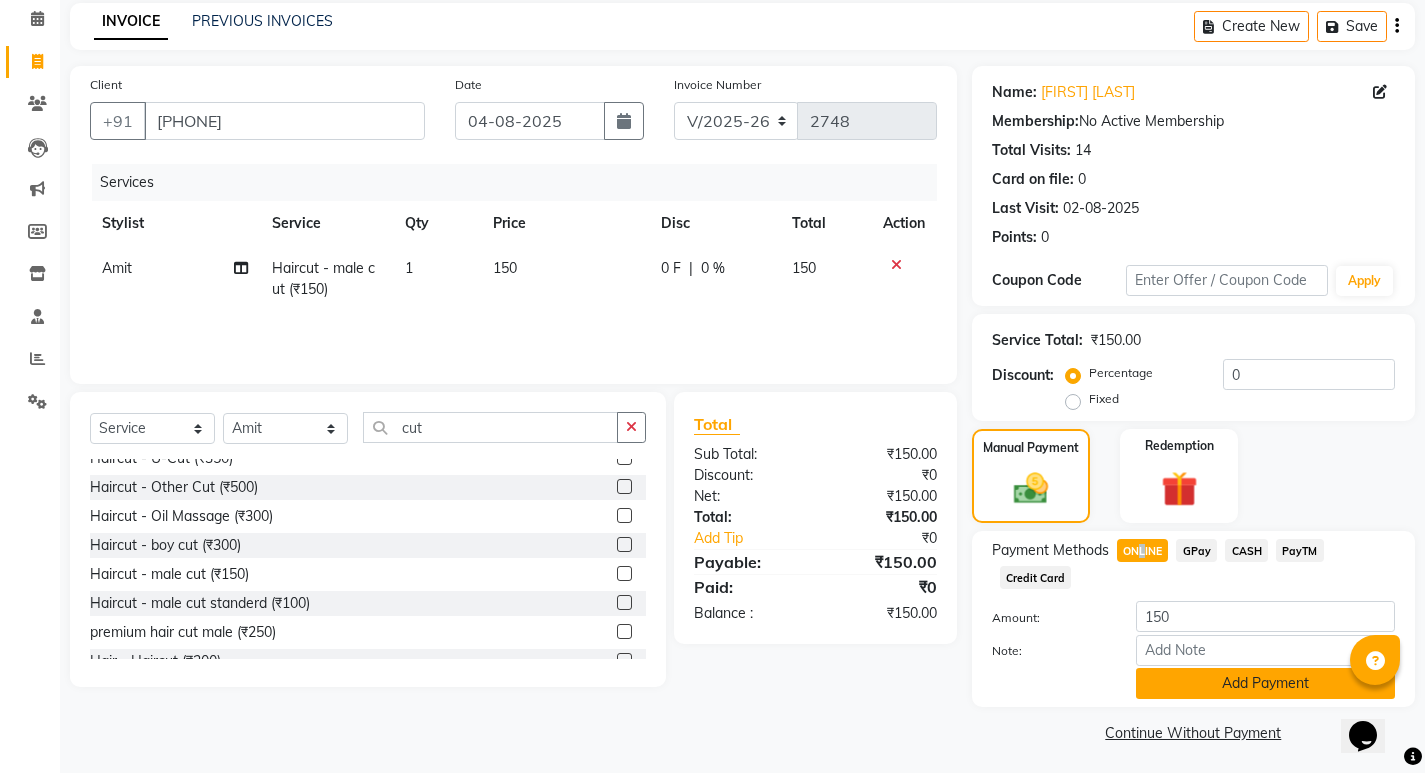 scroll, scrollTop: 89, scrollLeft: 0, axis: vertical 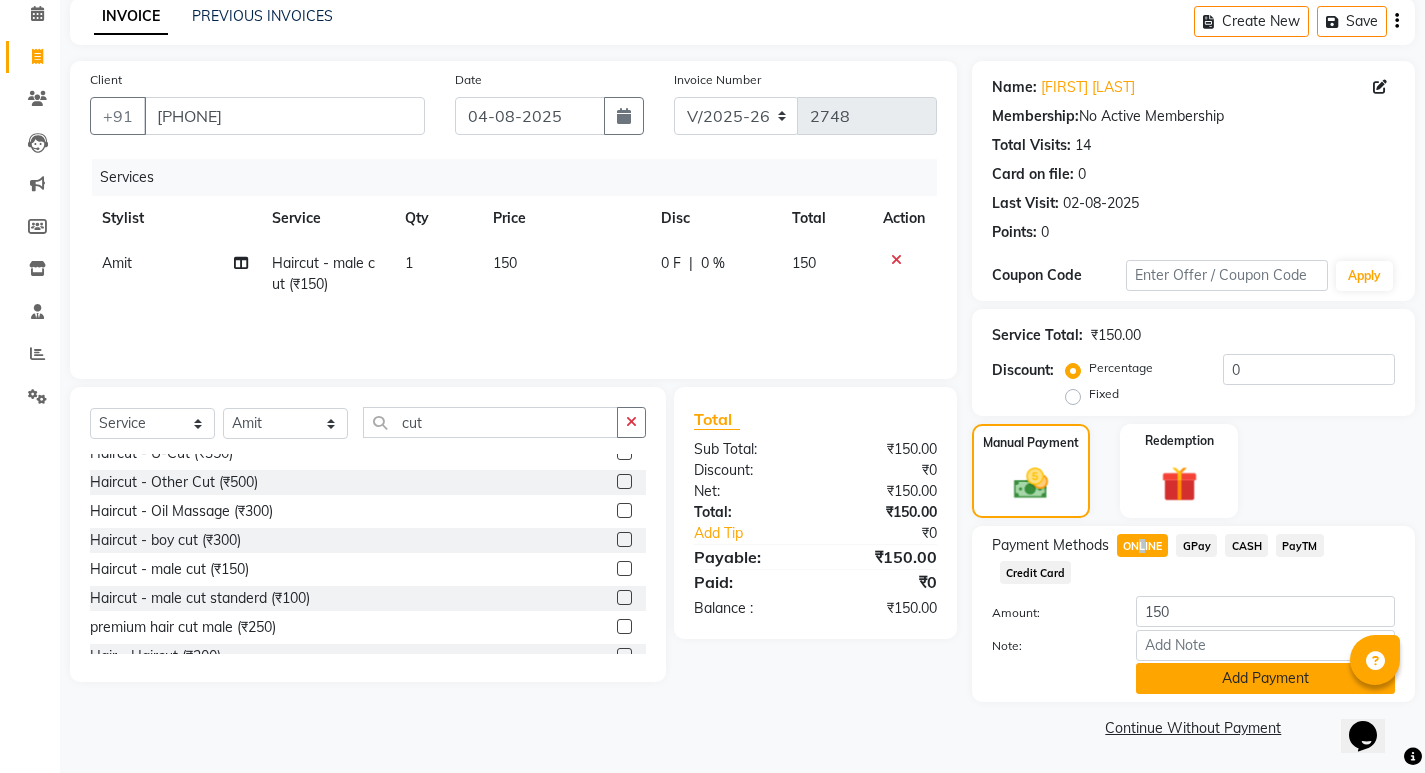 click on "Add Payment" 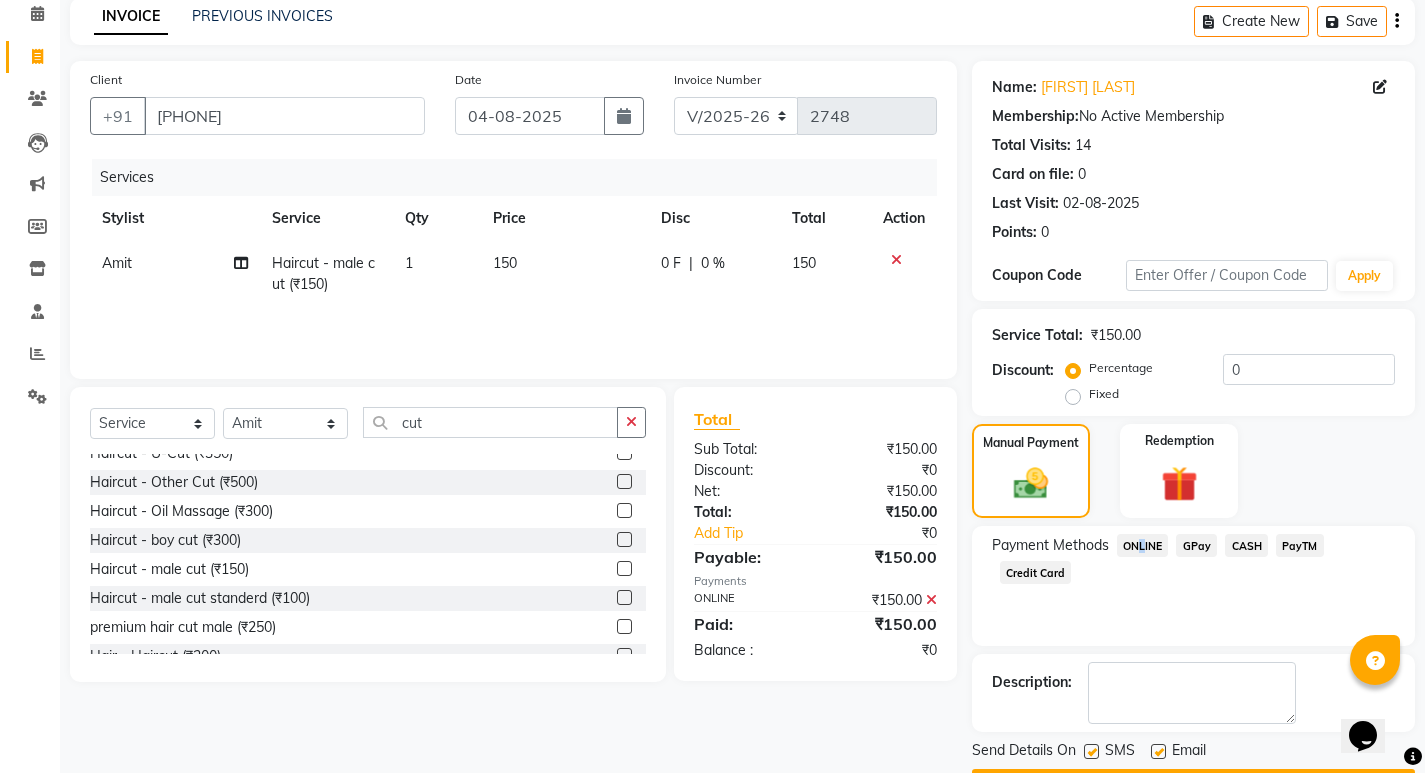 scroll, scrollTop: 146, scrollLeft: 0, axis: vertical 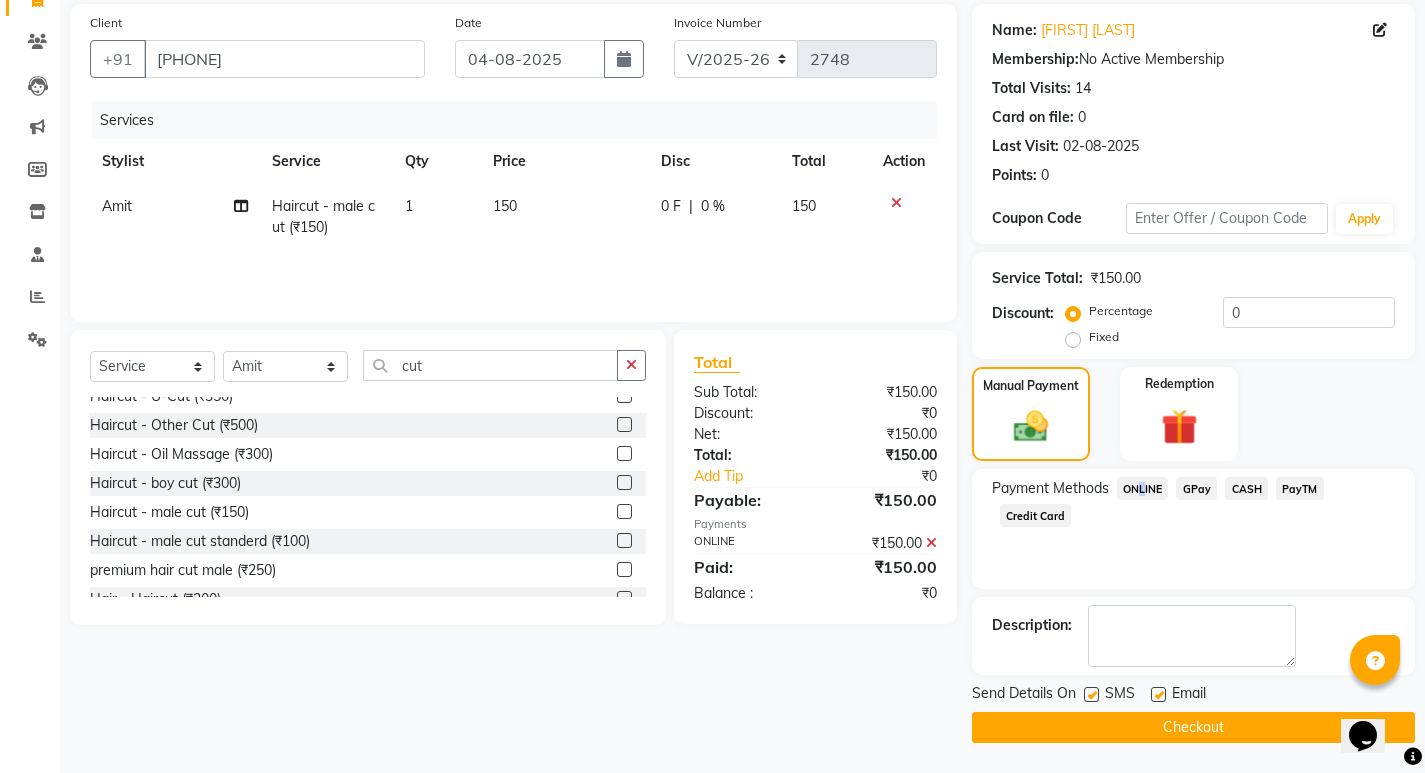 click on "Checkout" 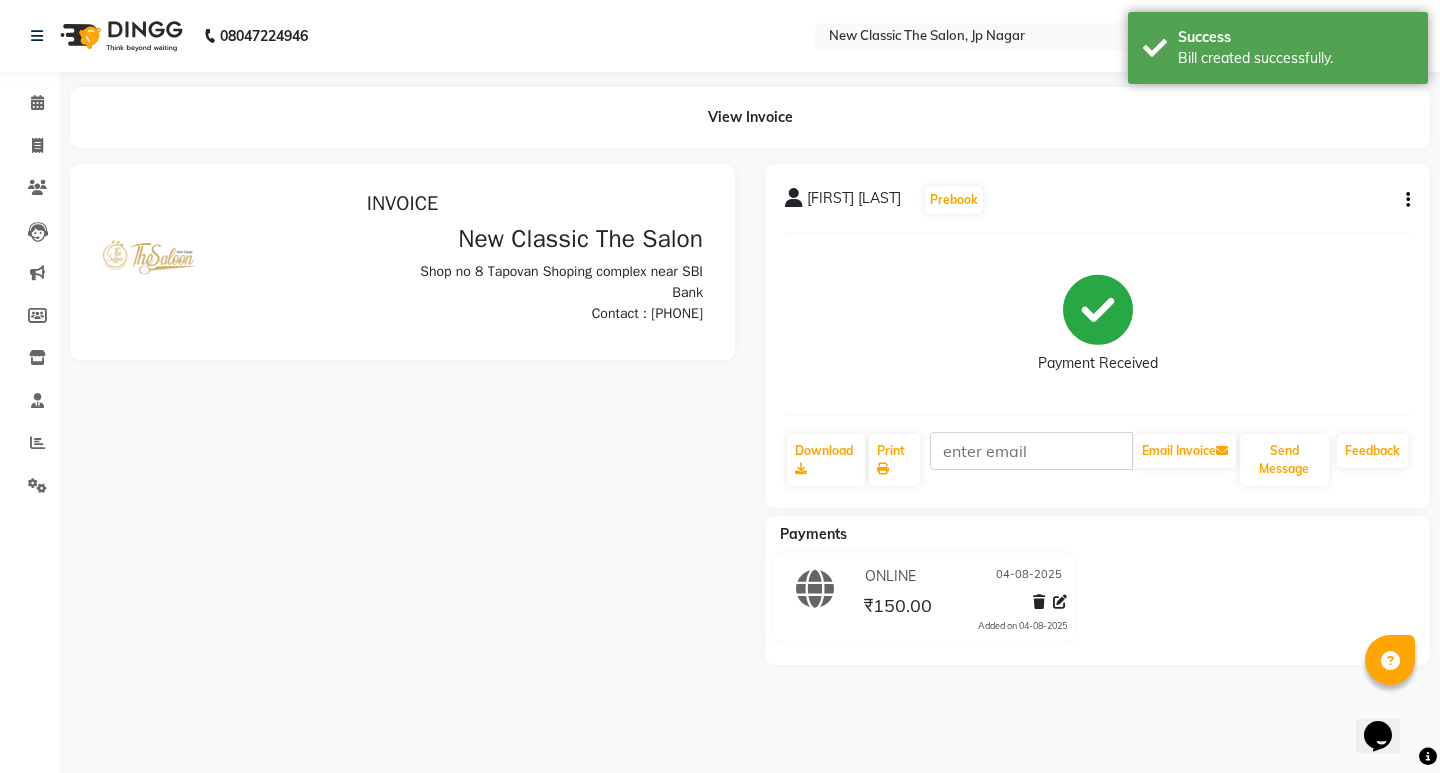 scroll, scrollTop: 0, scrollLeft: 0, axis: both 